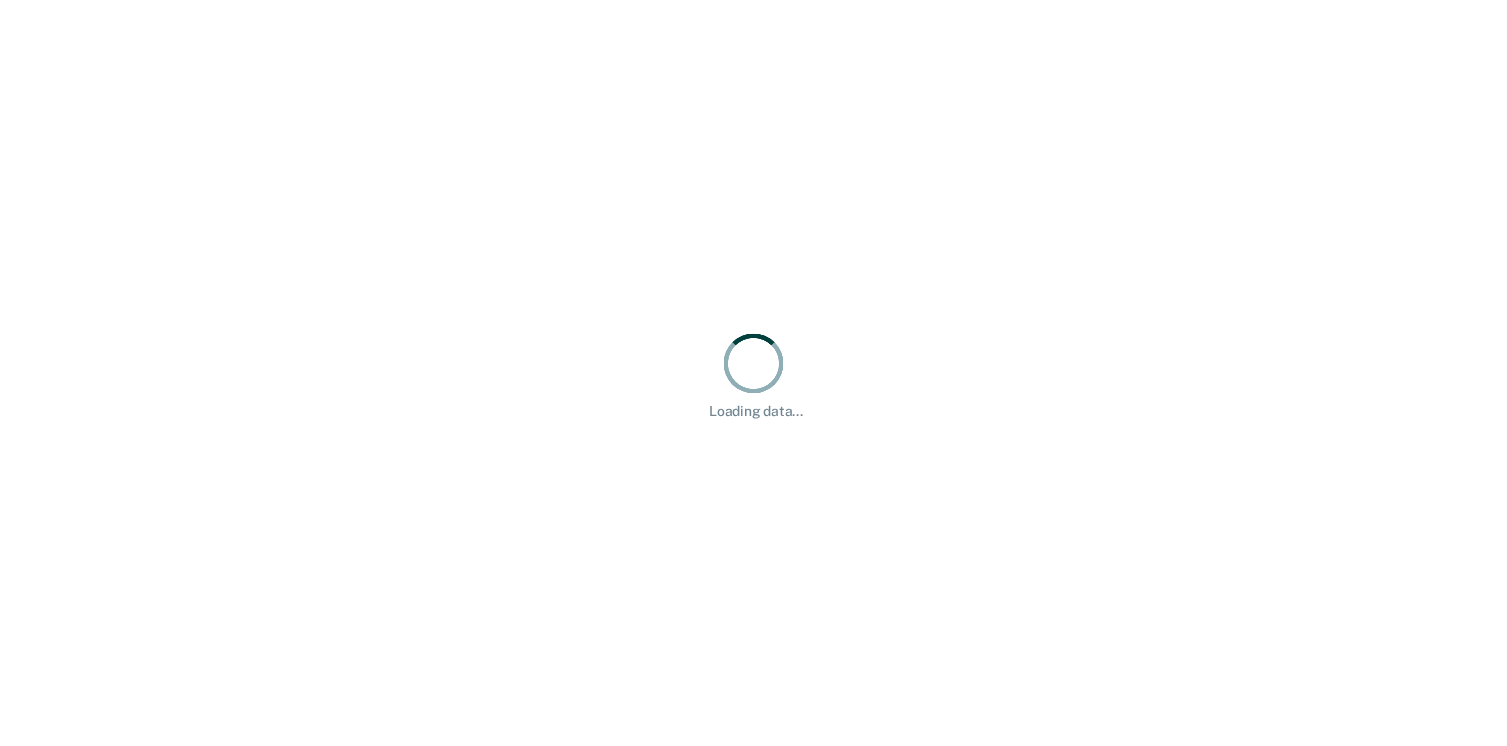 scroll, scrollTop: 0, scrollLeft: 0, axis: both 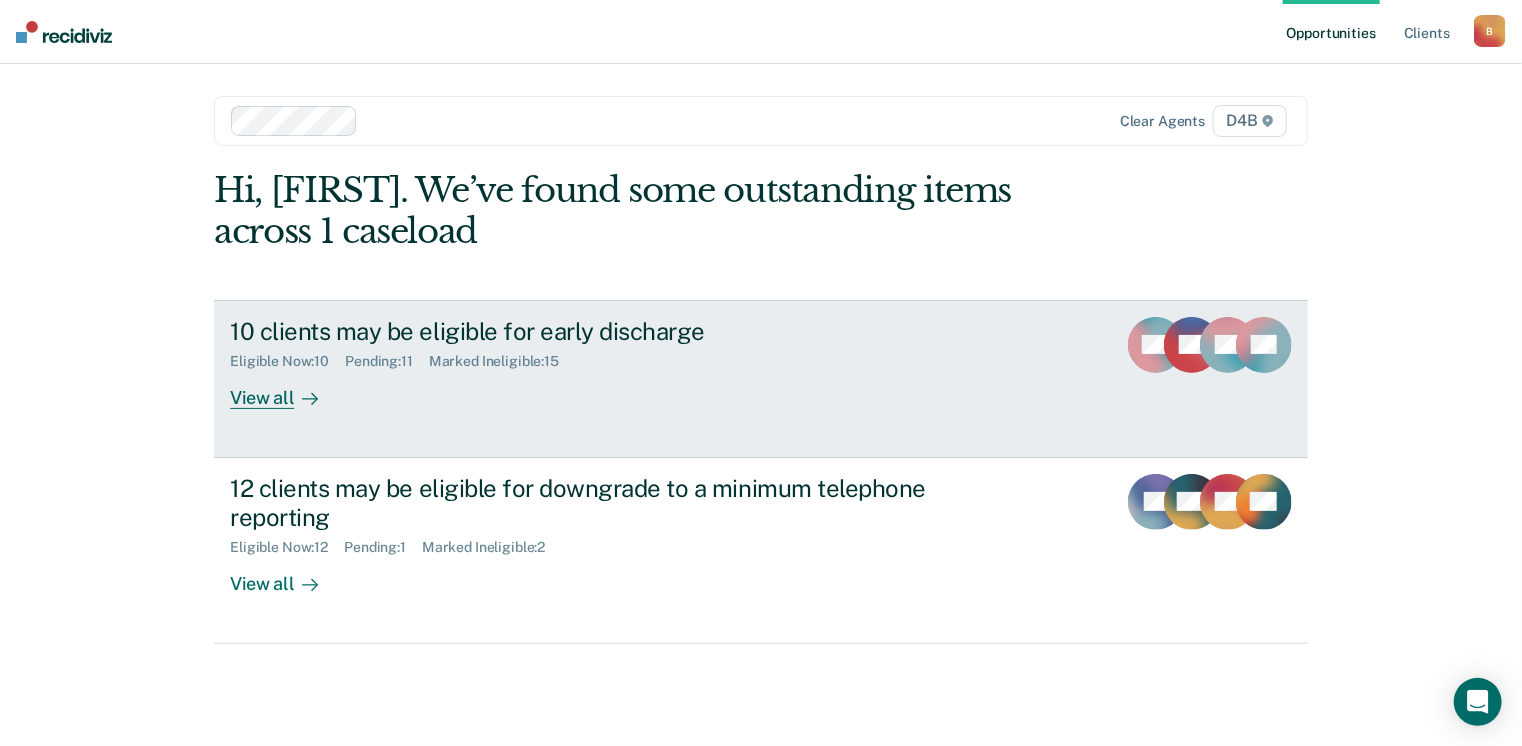 click on "10 clients may be eligible for early discharge Eligible Now : 10 Pending : 11 Marked Ineligible : 15 View all" at bounding box center (605, 363) 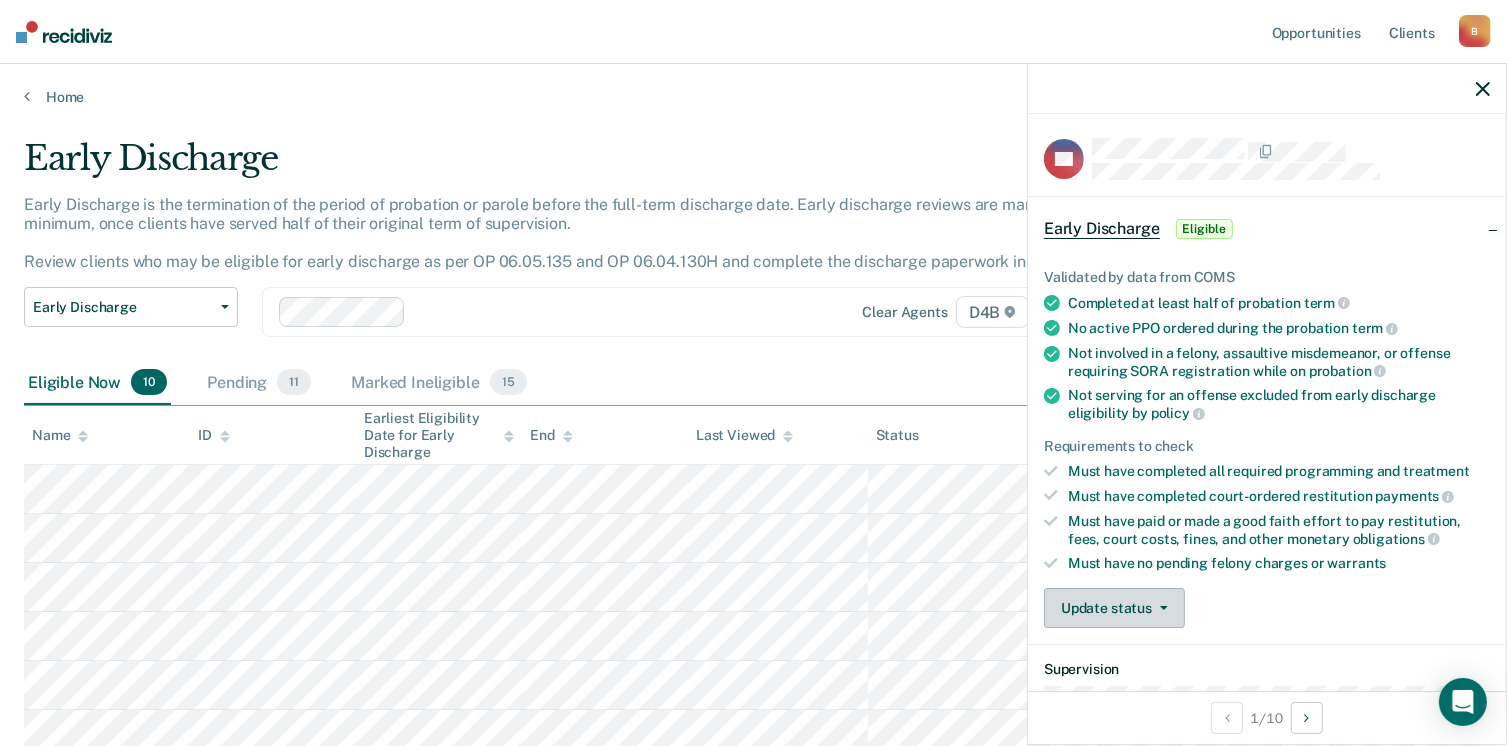 click on "Update status" at bounding box center [1114, 608] 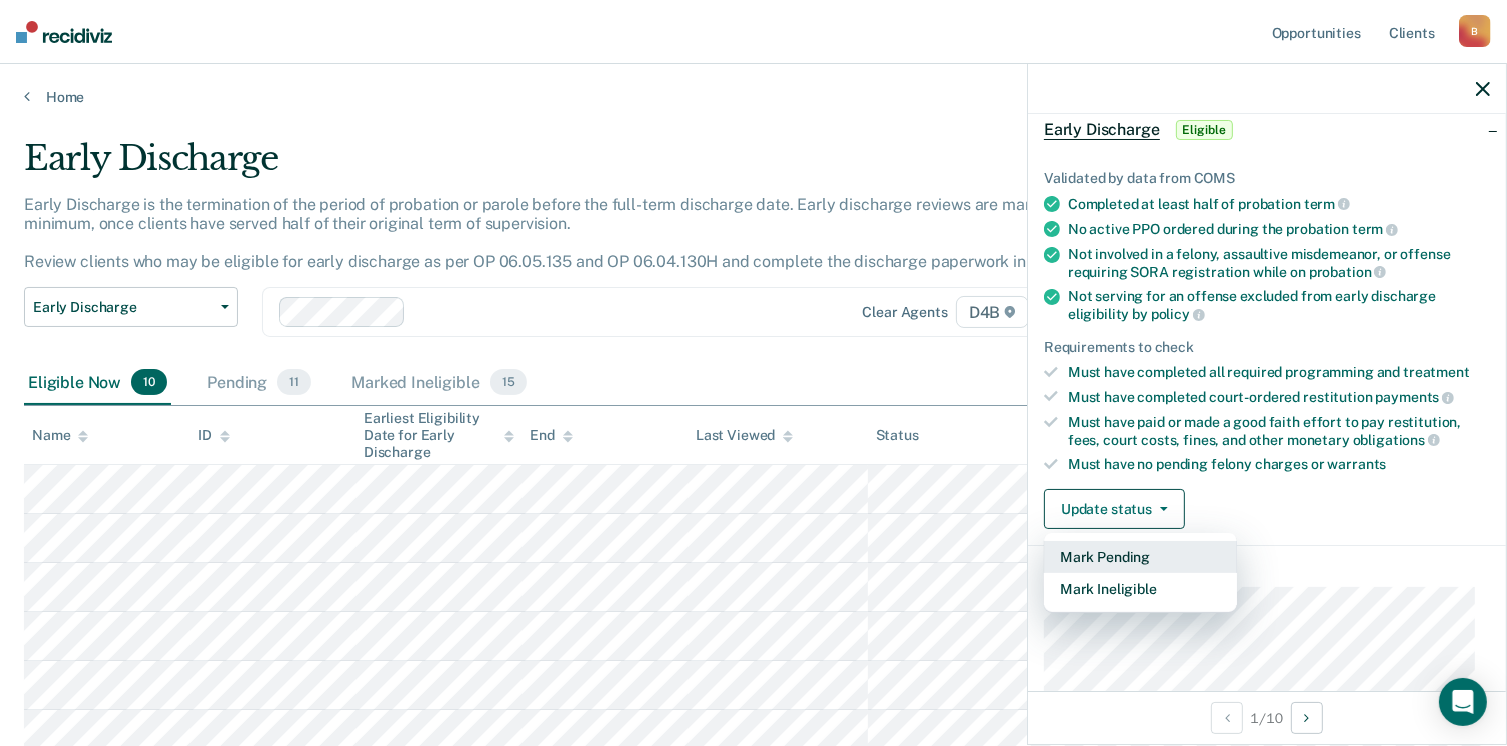 scroll, scrollTop: 300, scrollLeft: 0, axis: vertical 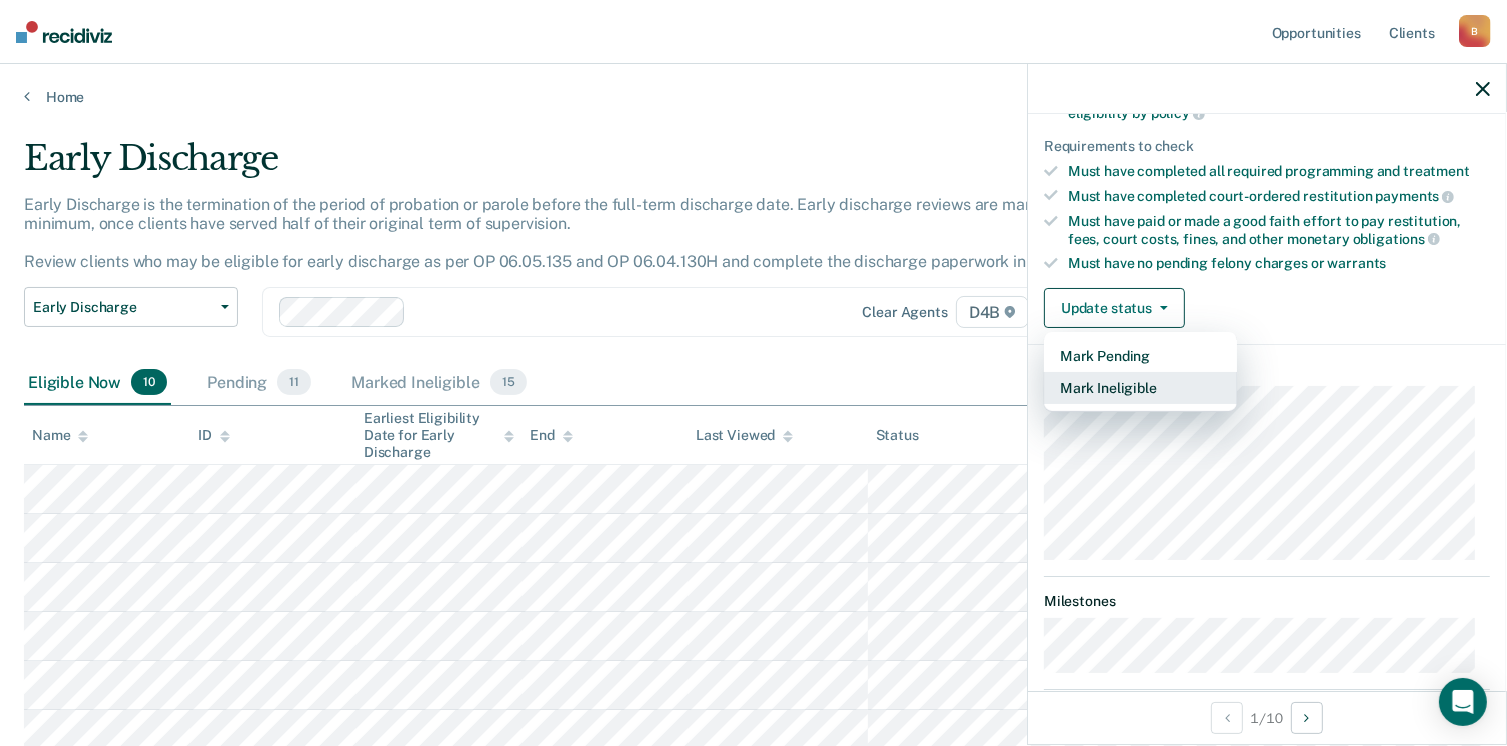 click on "Mark Ineligible" at bounding box center [1140, 388] 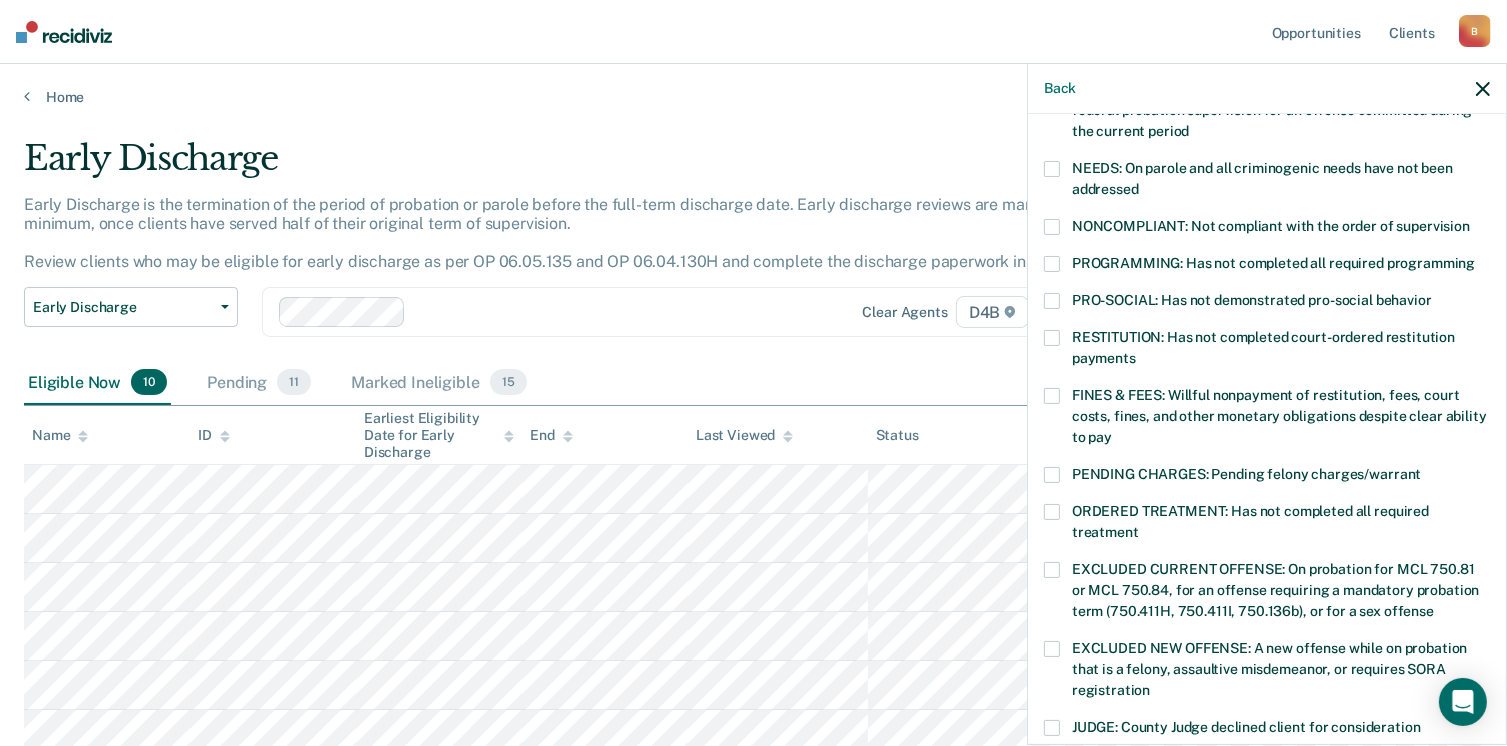 click at bounding box center [1052, 264] 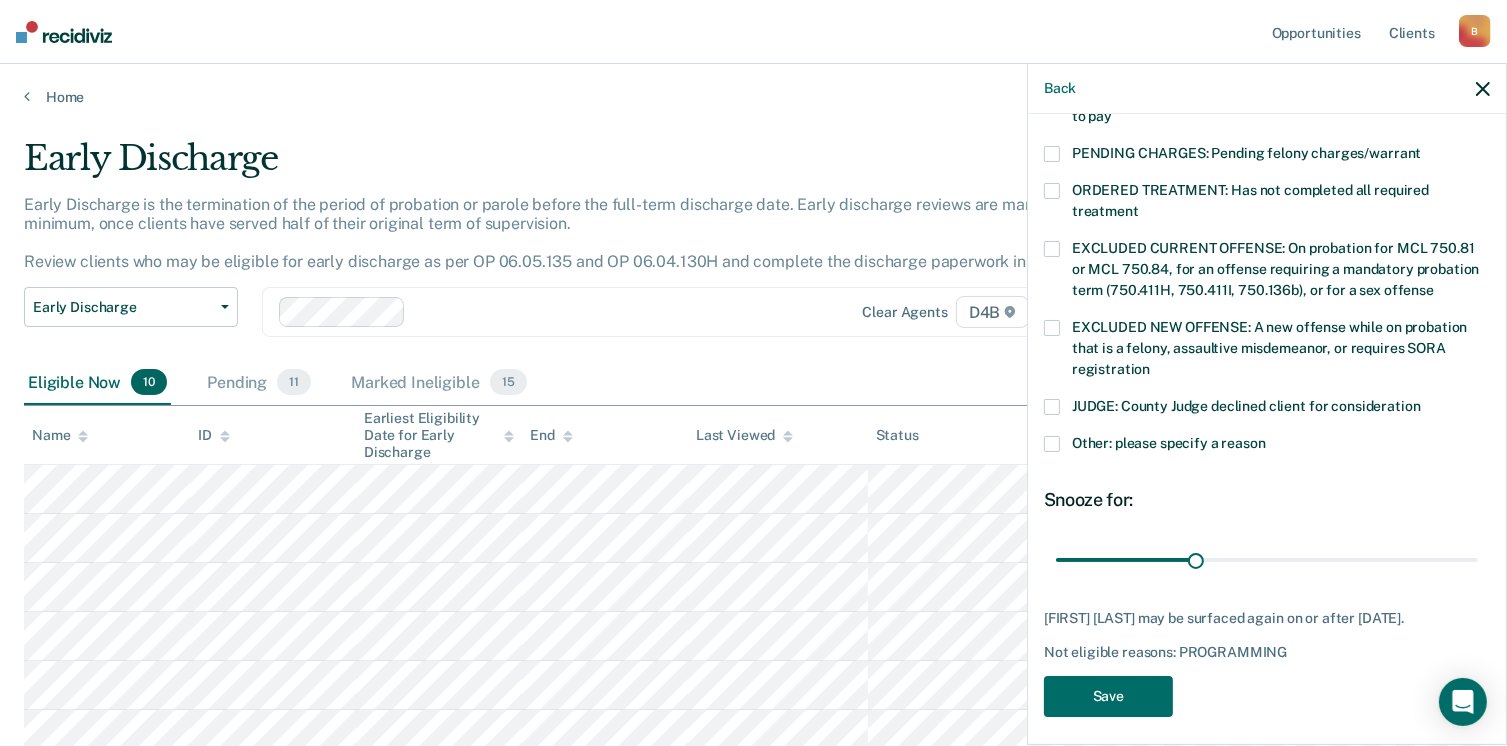 scroll, scrollTop: 647, scrollLeft: 0, axis: vertical 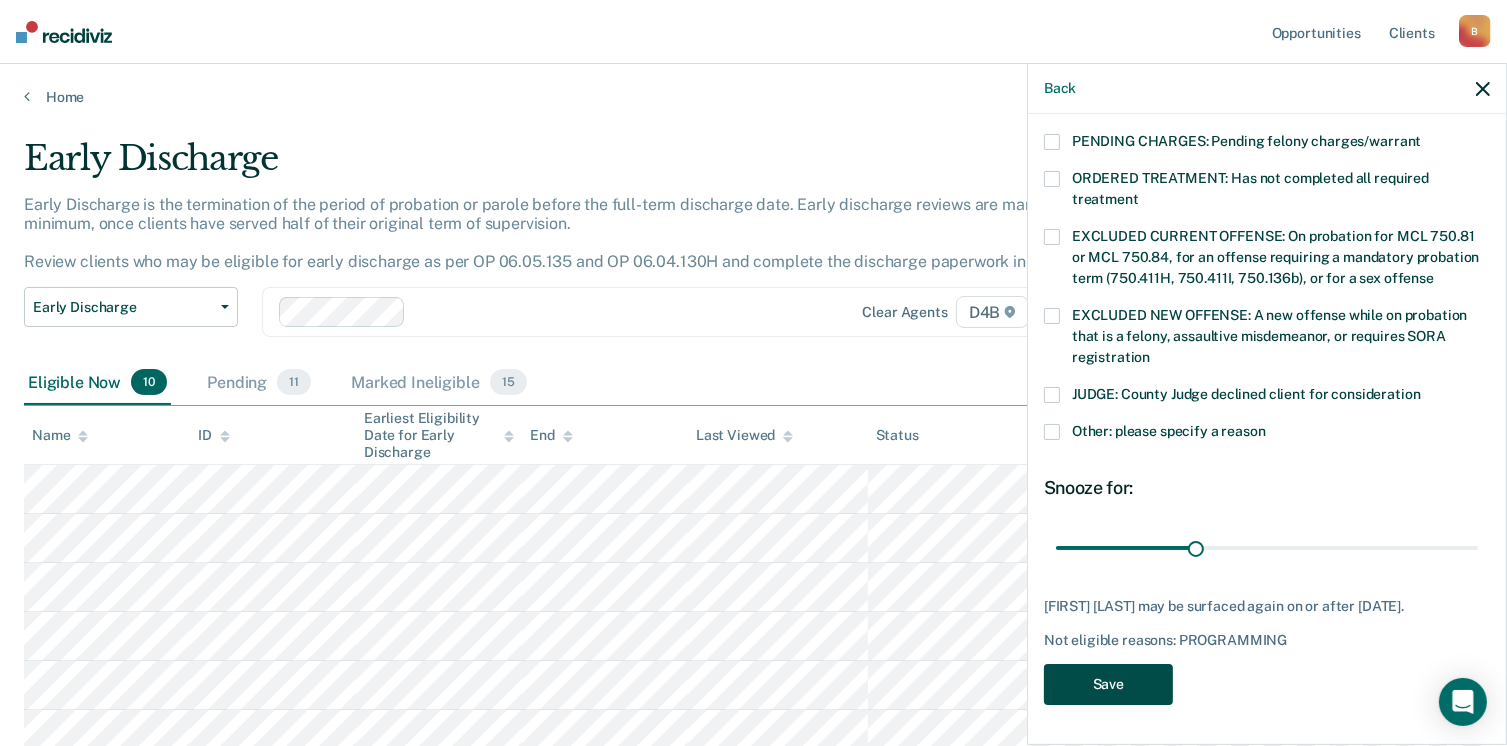 click on "Save" at bounding box center [1108, 684] 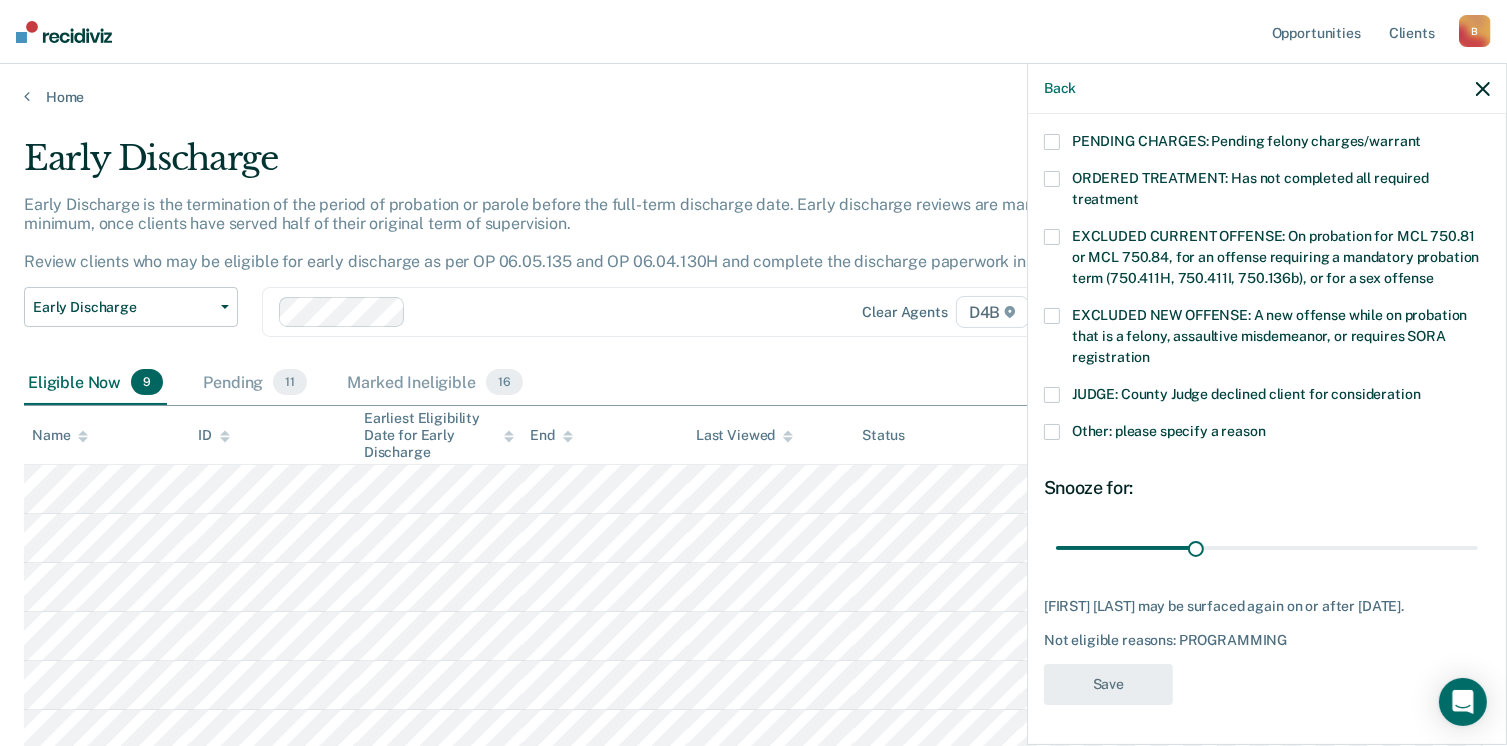 scroll, scrollTop: 556, scrollLeft: 0, axis: vertical 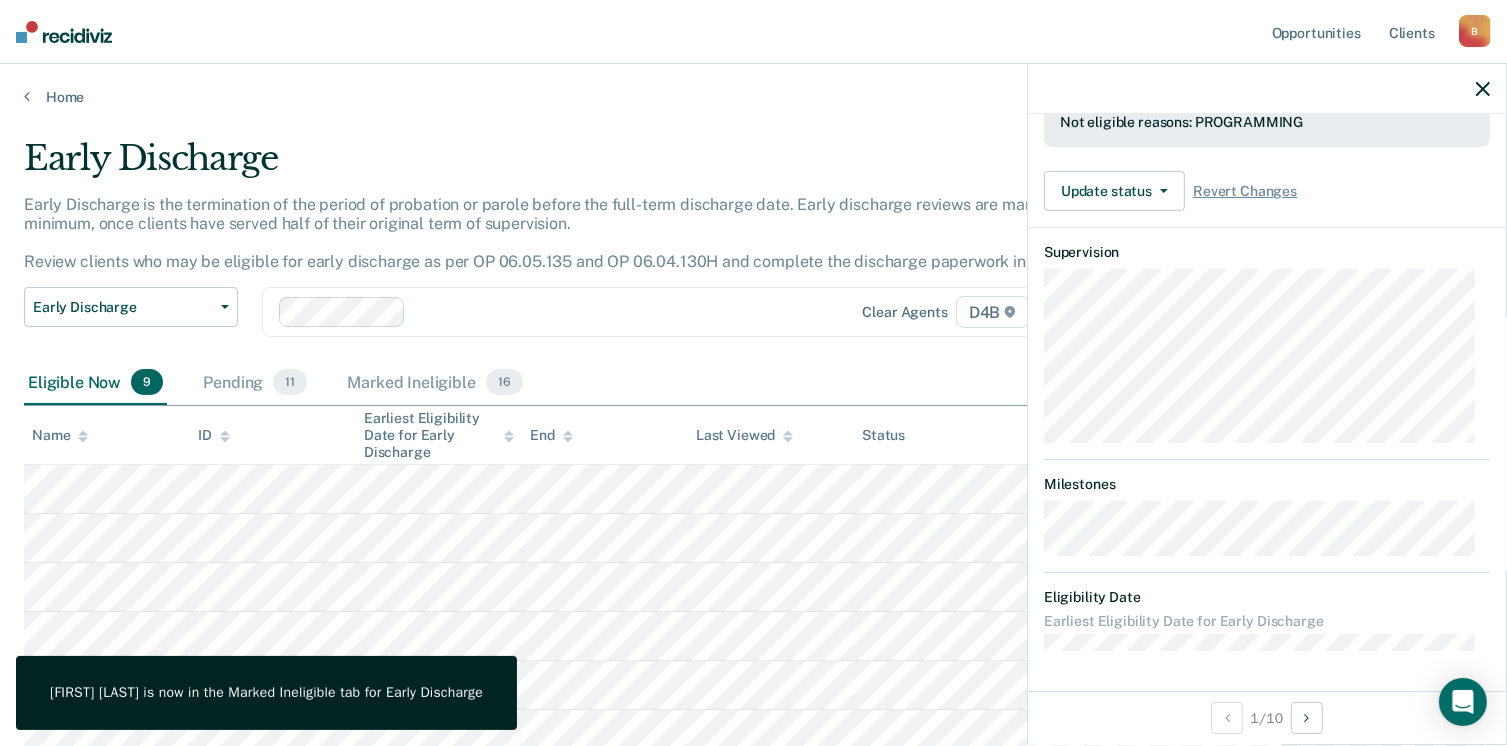 click at bounding box center [609, 312] 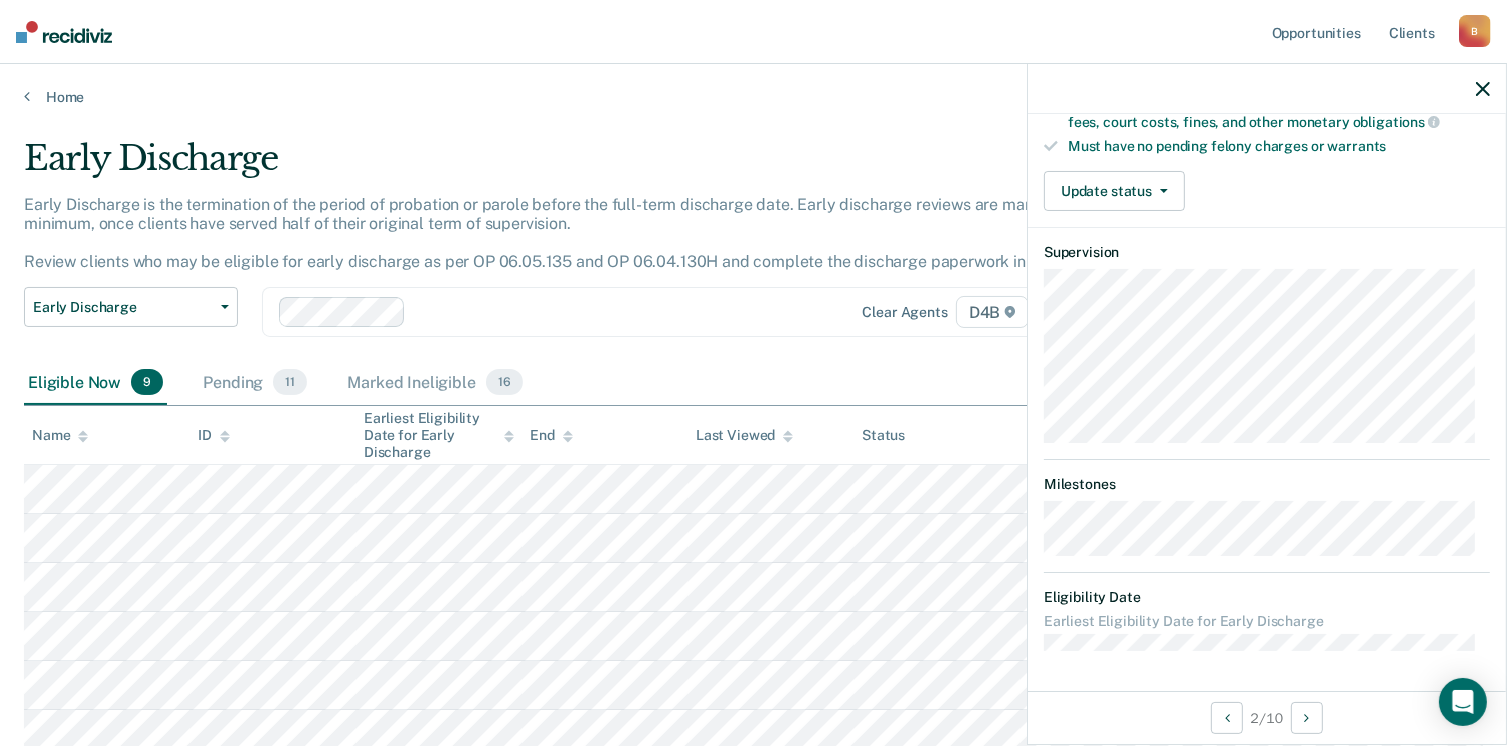 scroll, scrollTop: 408, scrollLeft: 0, axis: vertical 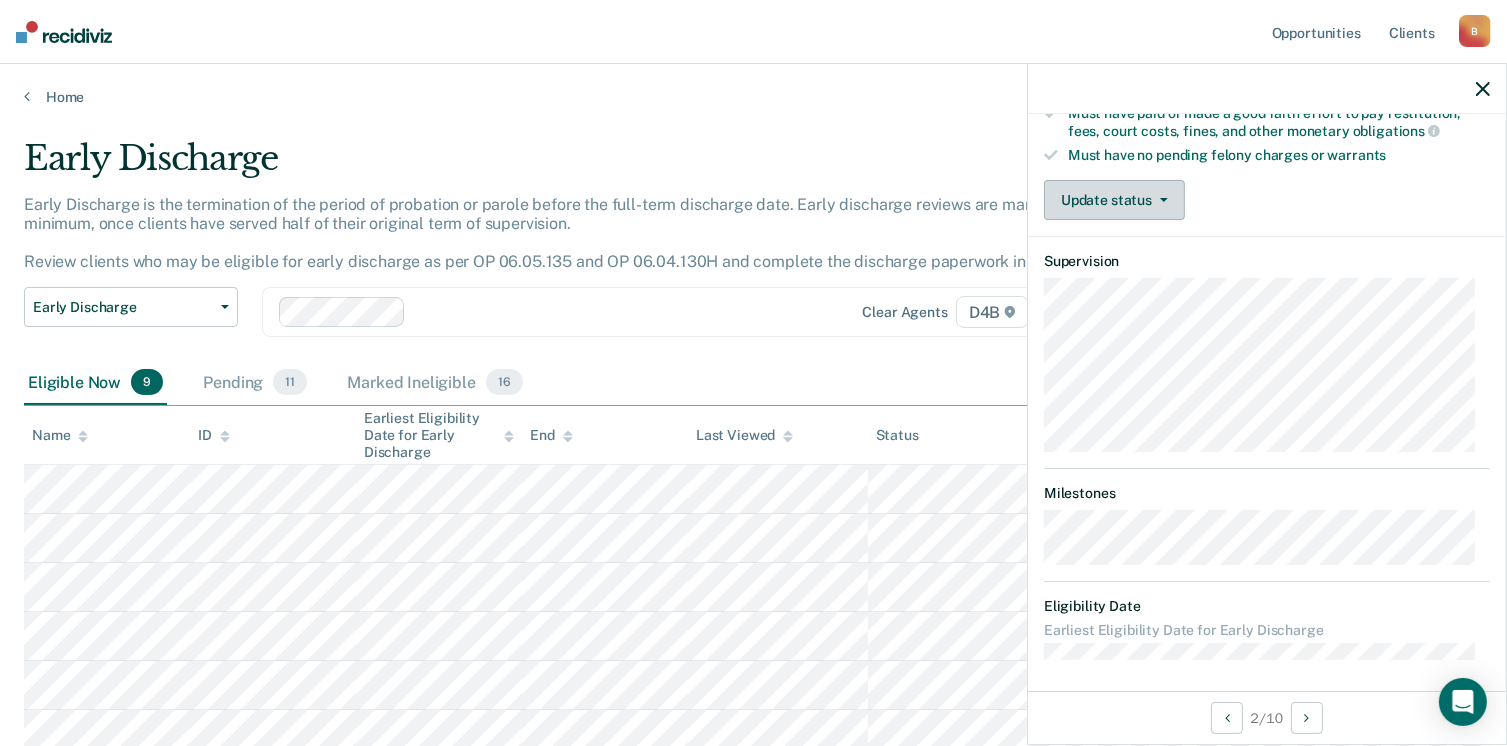 click on "Update status" at bounding box center (1114, 200) 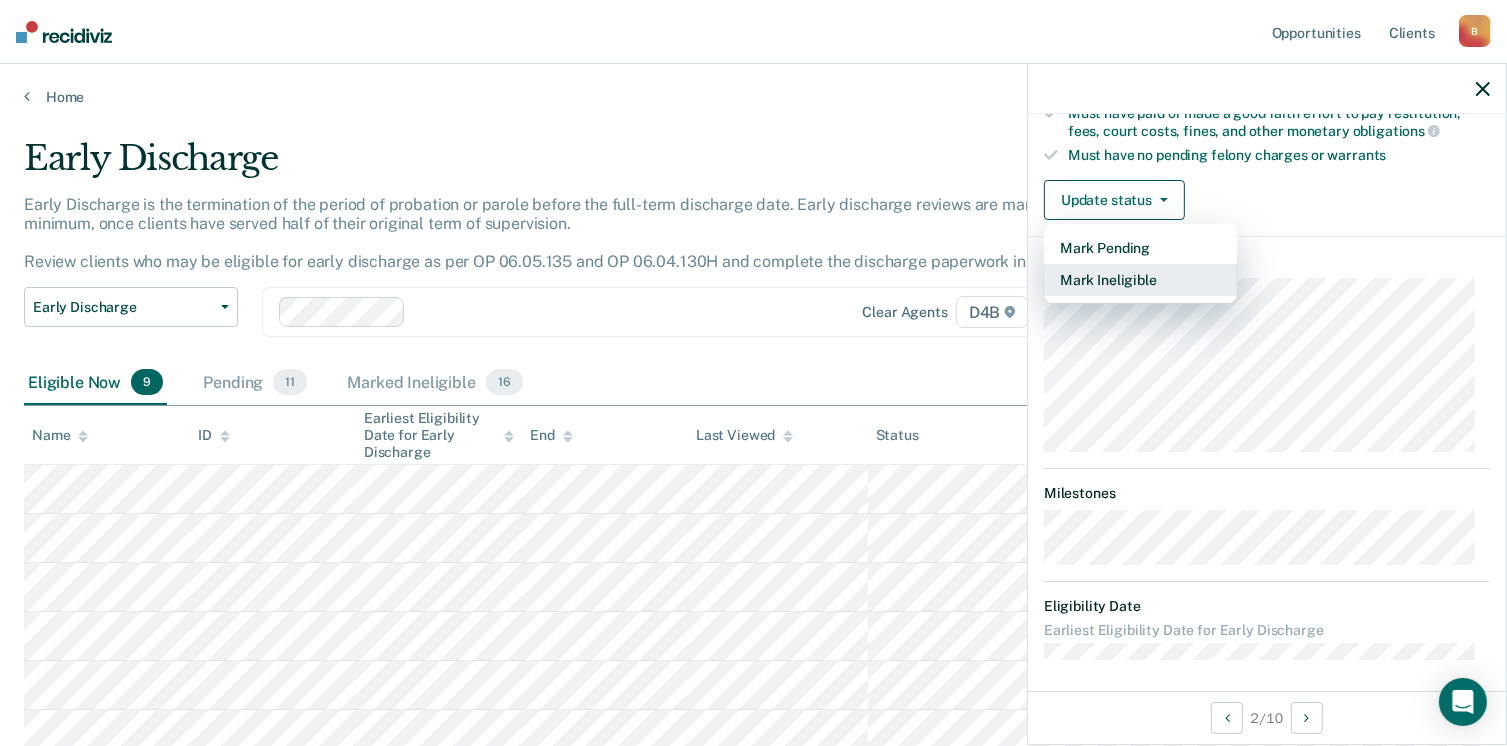 click on "Mark Ineligible" at bounding box center [1140, 280] 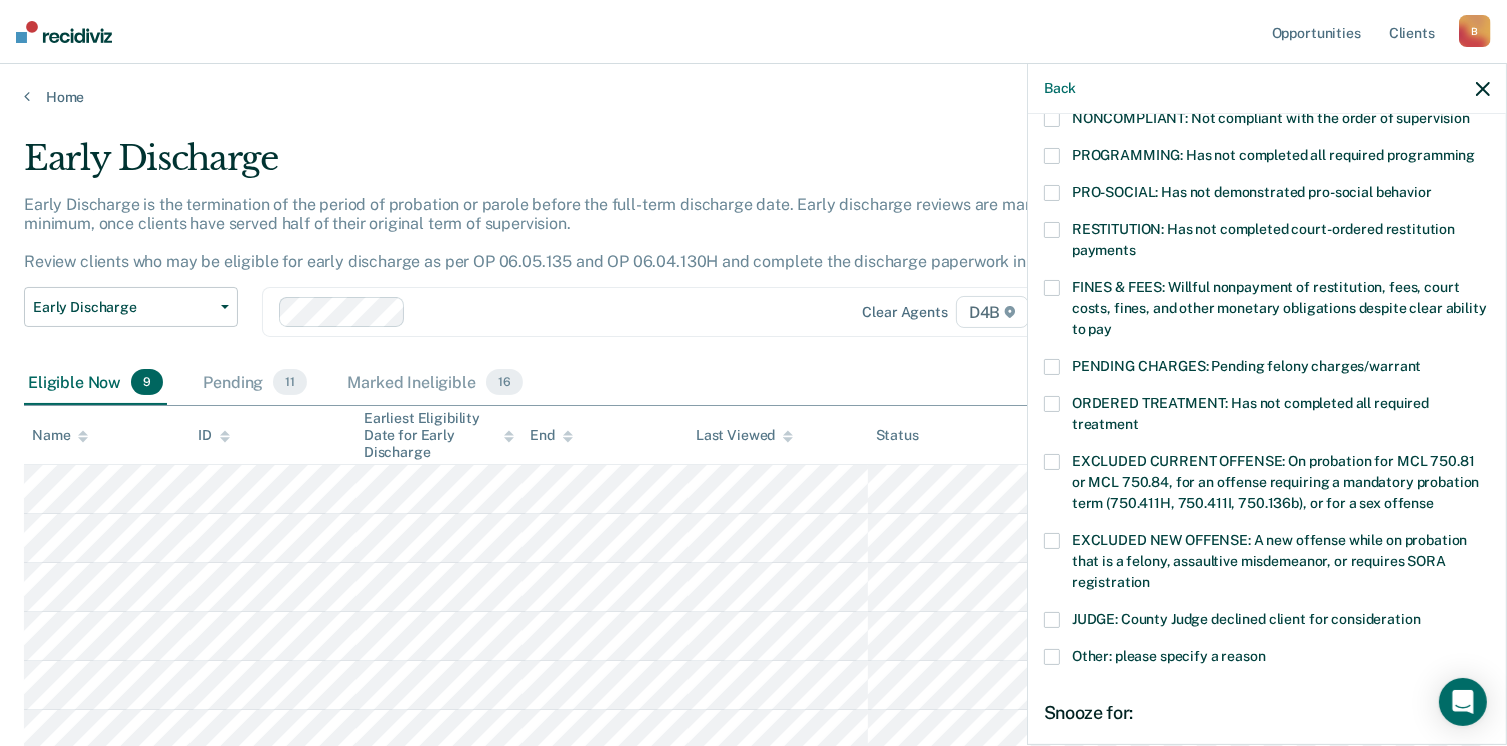click at bounding box center (1052, 156) 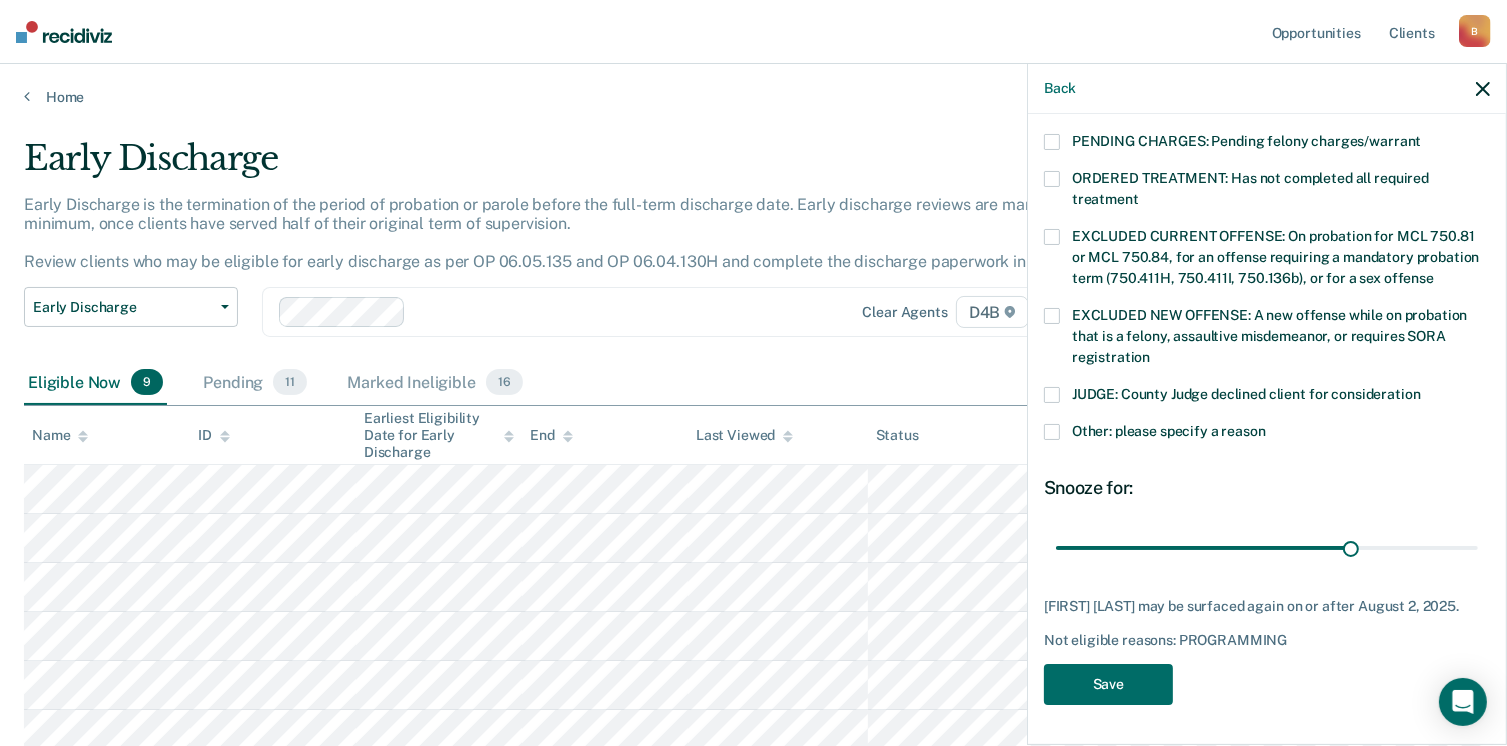 scroll, scrollTop: 647, scrollLeft: 0, axis: vertical 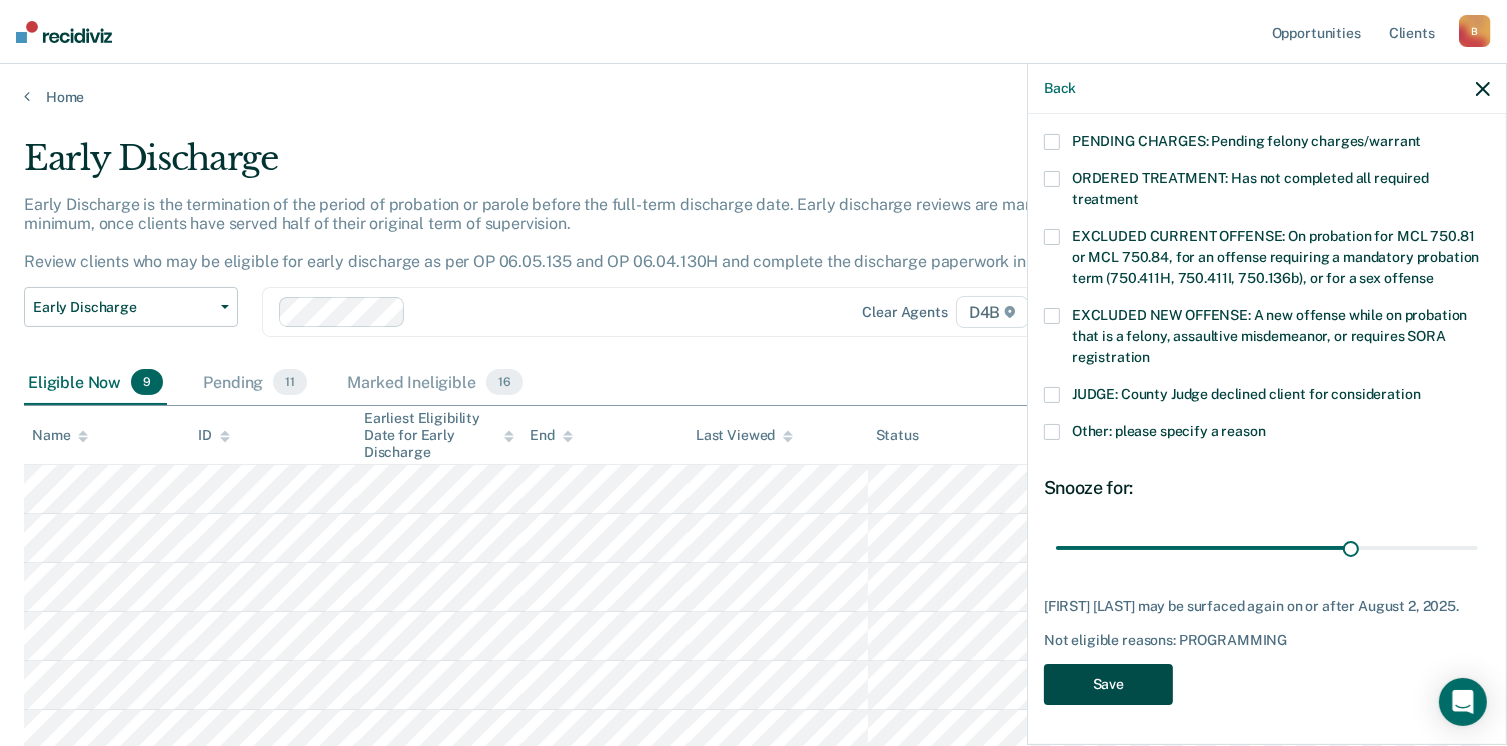 click on "Save" at bounding box center [1108, 684] 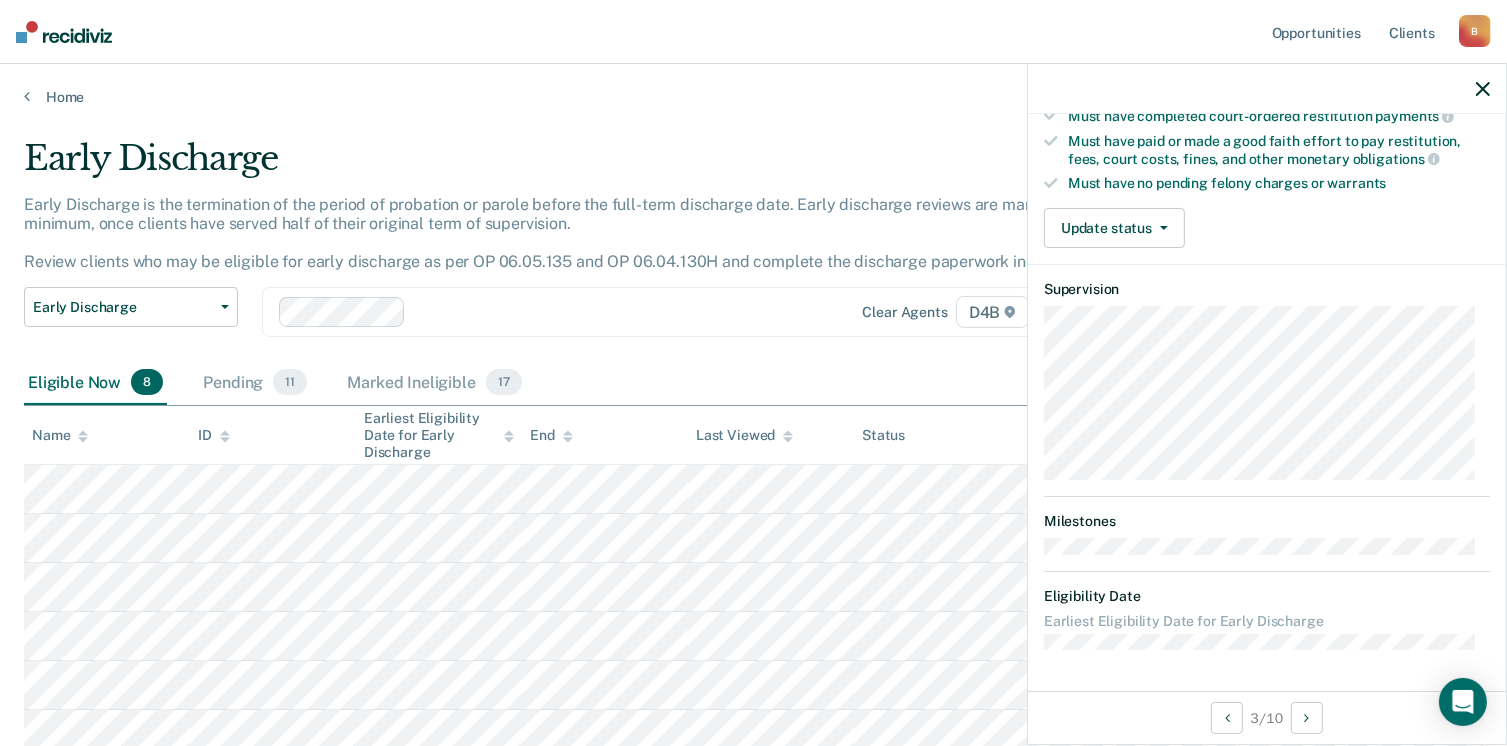 scroll, scrollTop: 371, scrollLeft: 0, axis: vertical 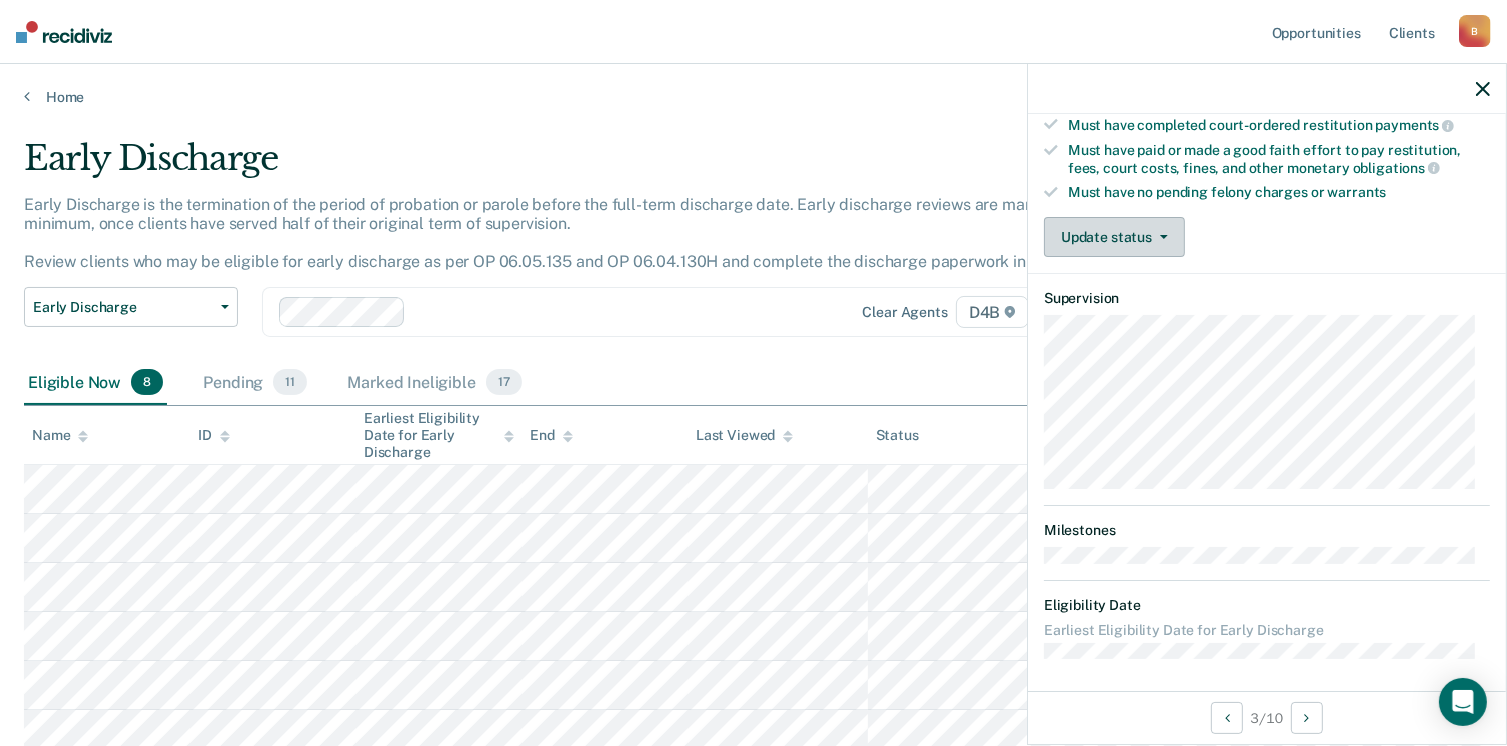 click on "Update status" at bounding box center (1114, 237) 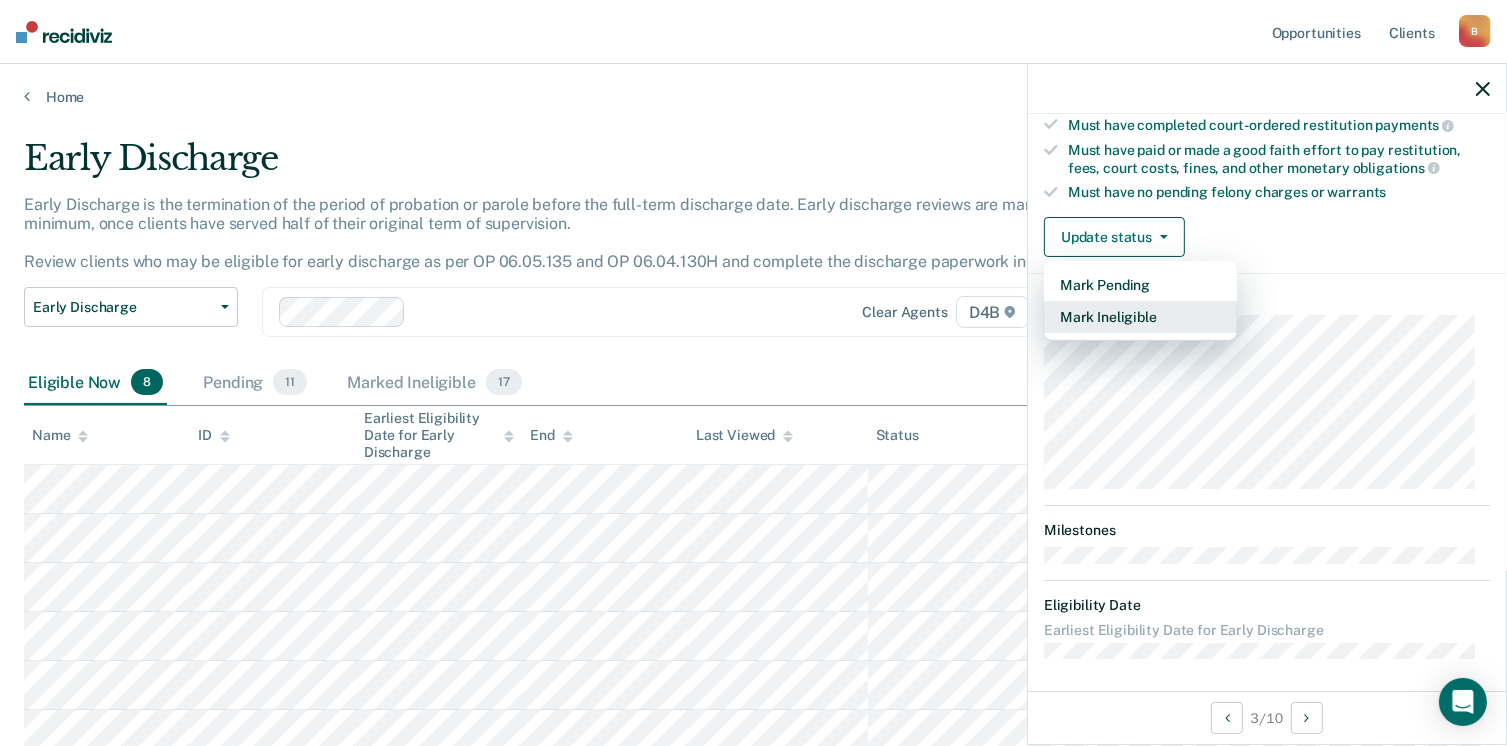 click on "Mark Ineligible" at bounding box center [1140, 317] 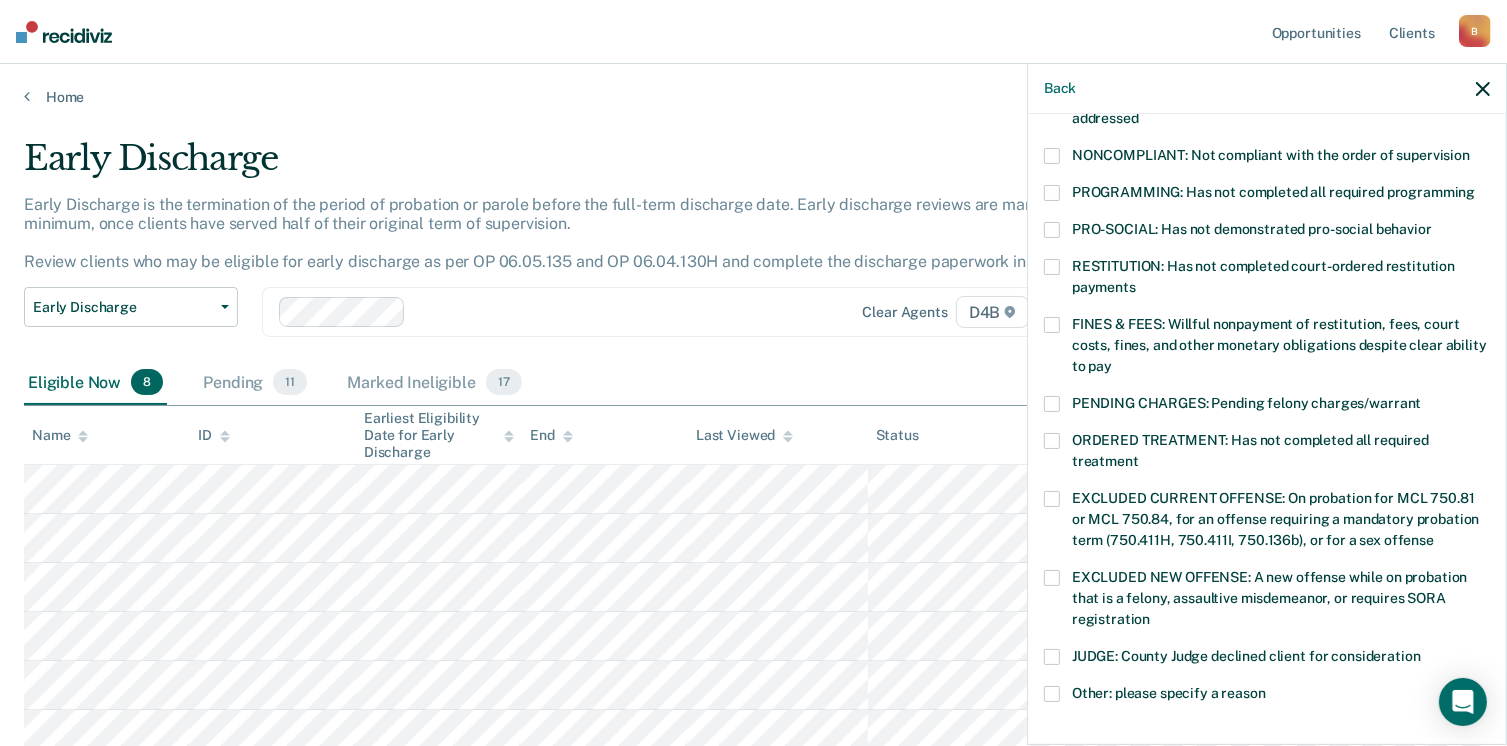 click at bounding box center [1052, 404] 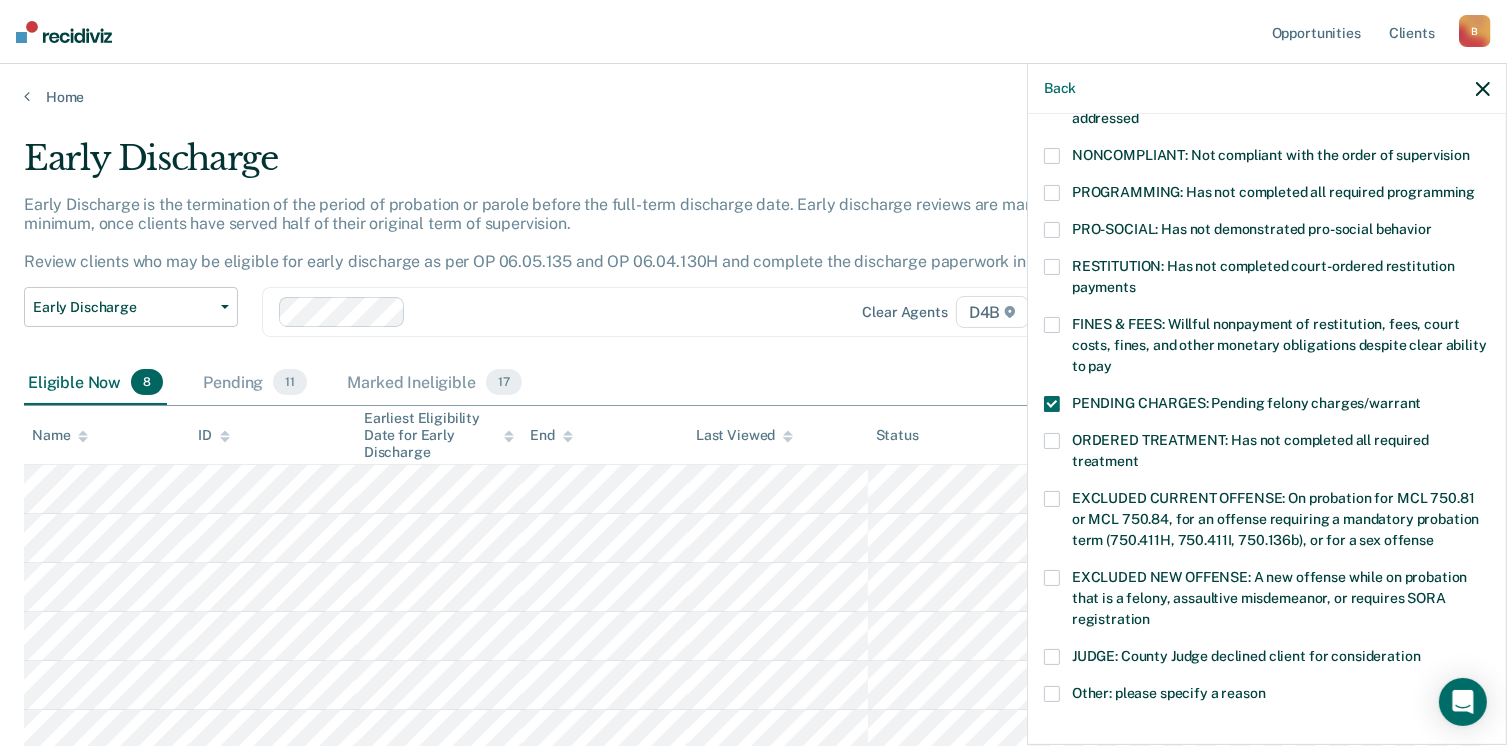 scroll, scrollTop: 630, scrollLeft: 0, axis: vertical 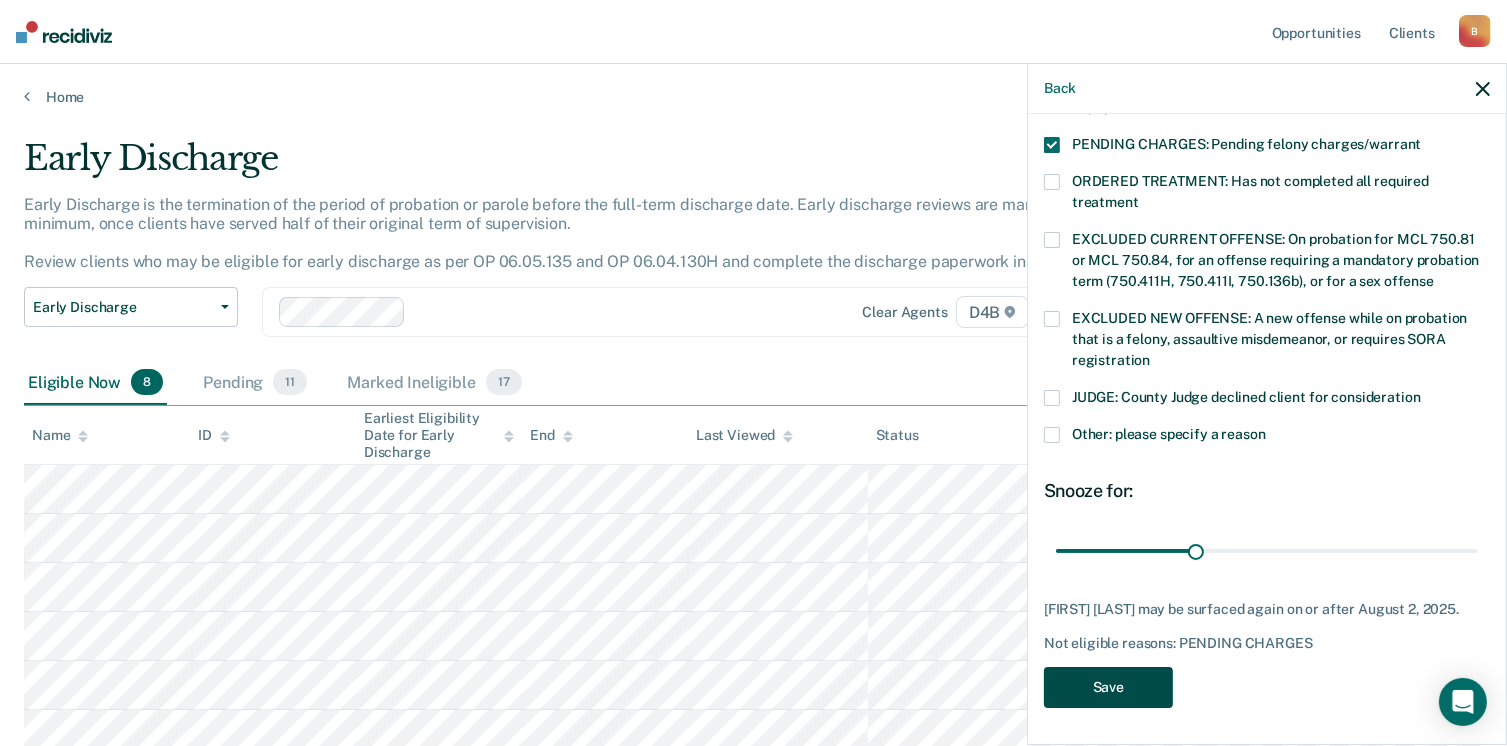 click on "Save" at bounding box center [1108, 687] 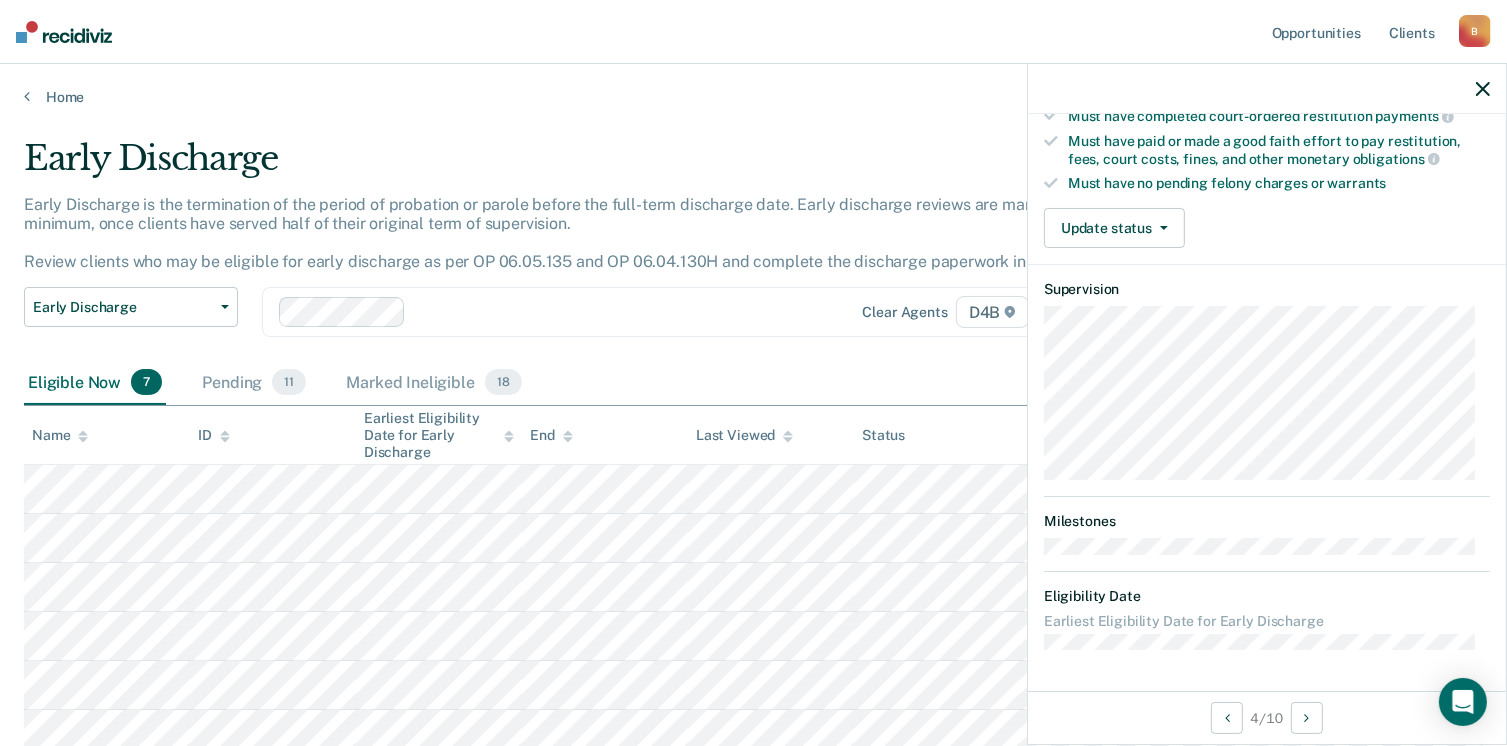 scroll, scrollTop: 371, scrollLeft: 0, axis: vertical 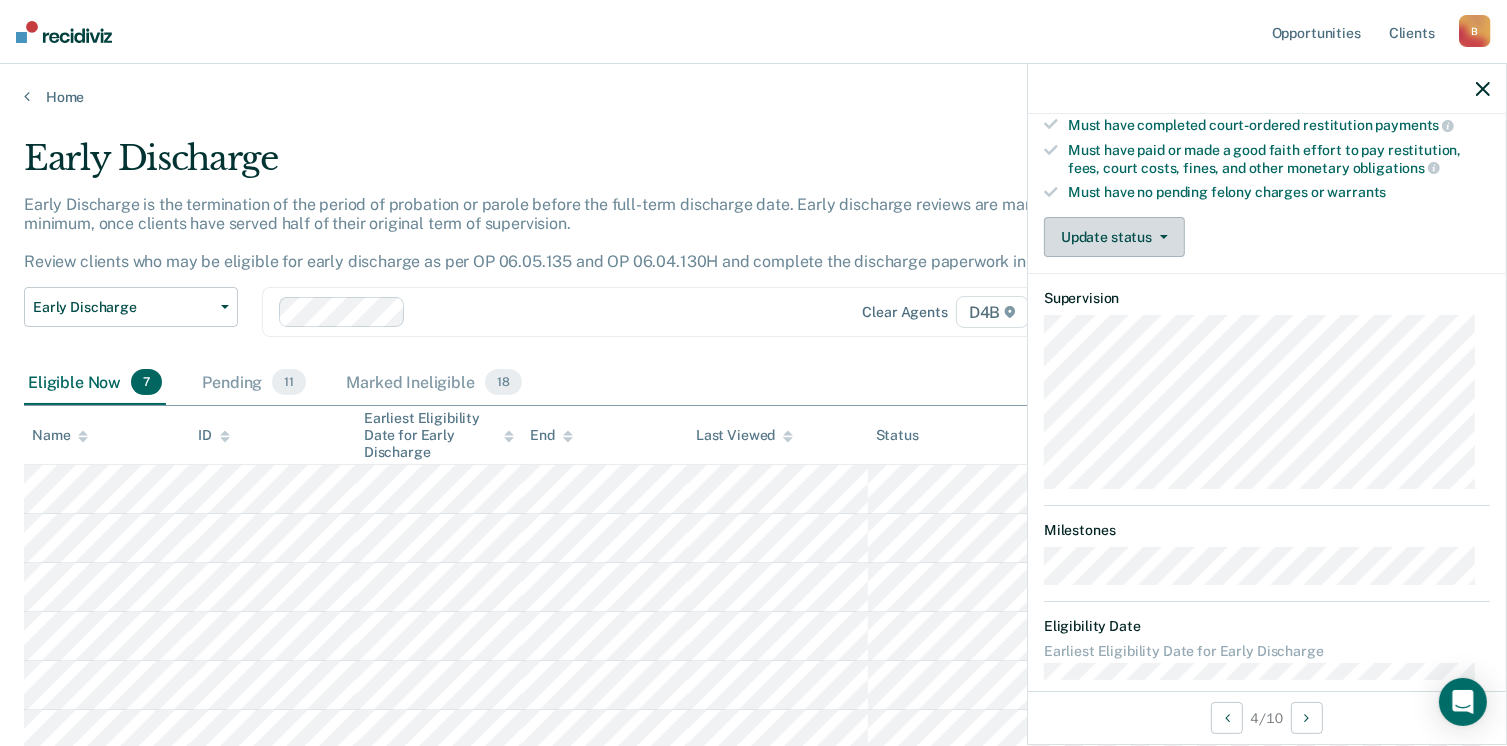 drag, startPoint x: 693, startPoint y: 455, endPoint x: 1078, endPoint y: 240, distance: 440.96484 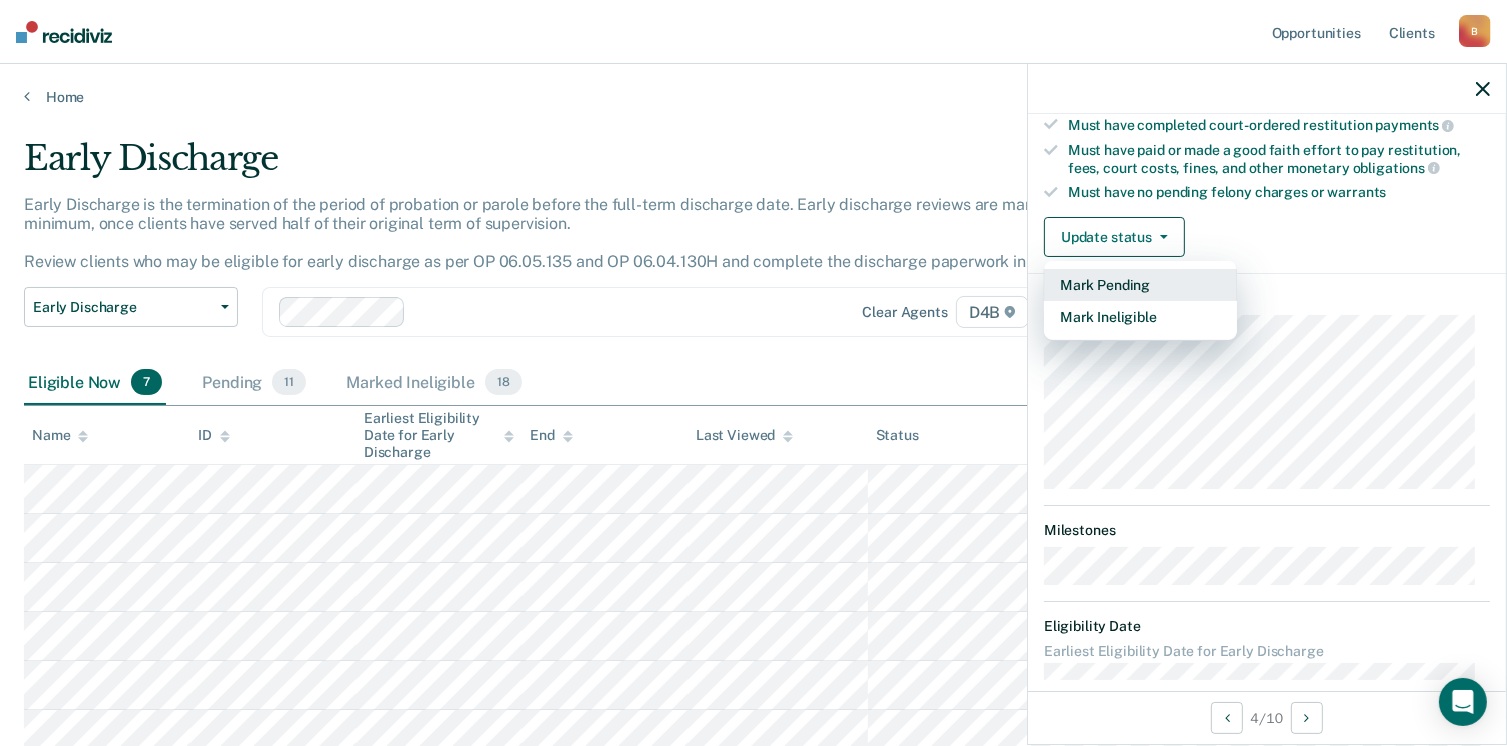 click on "Mark Pending" at bounding box center (1140, 285) 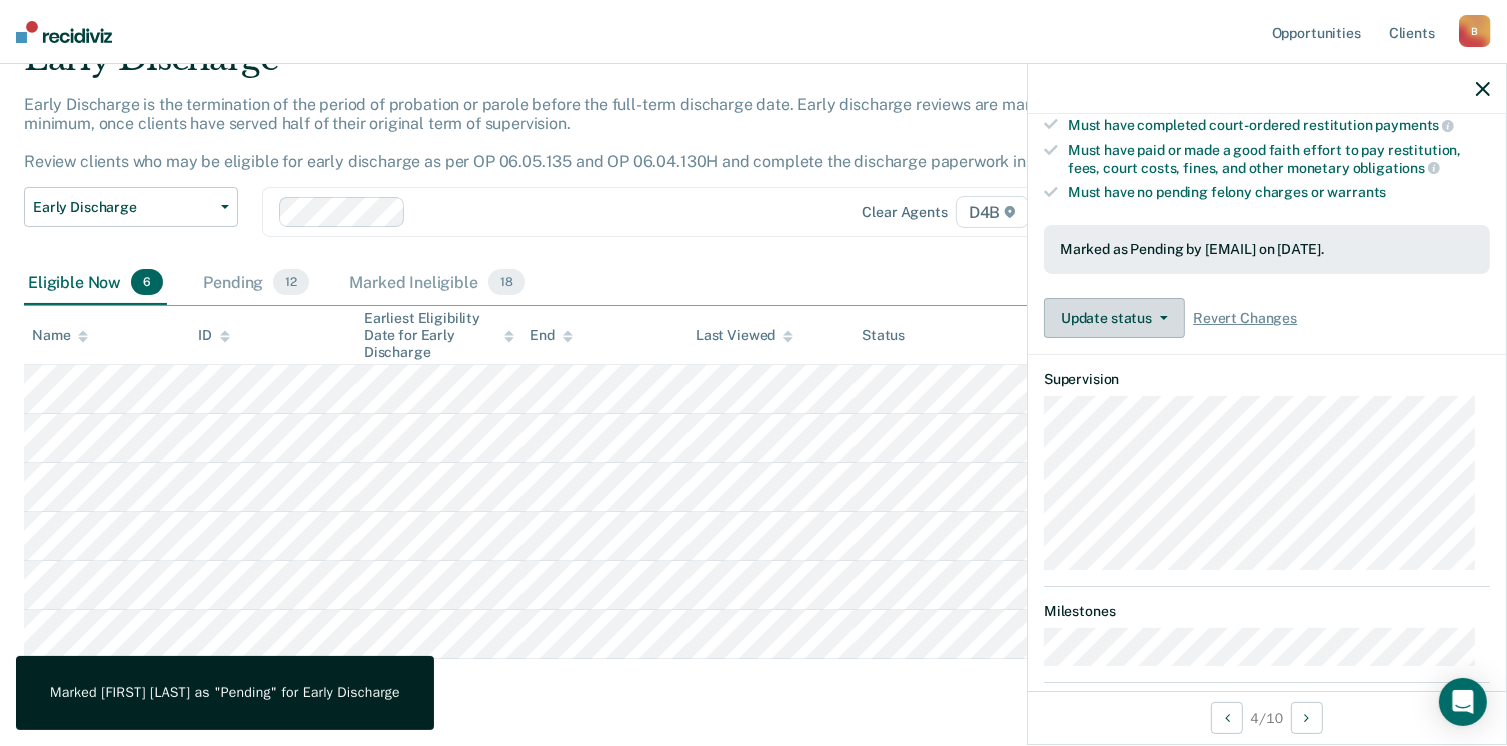 scroll, scrollTop: 155, scrollLeft: 0, axis: vertical 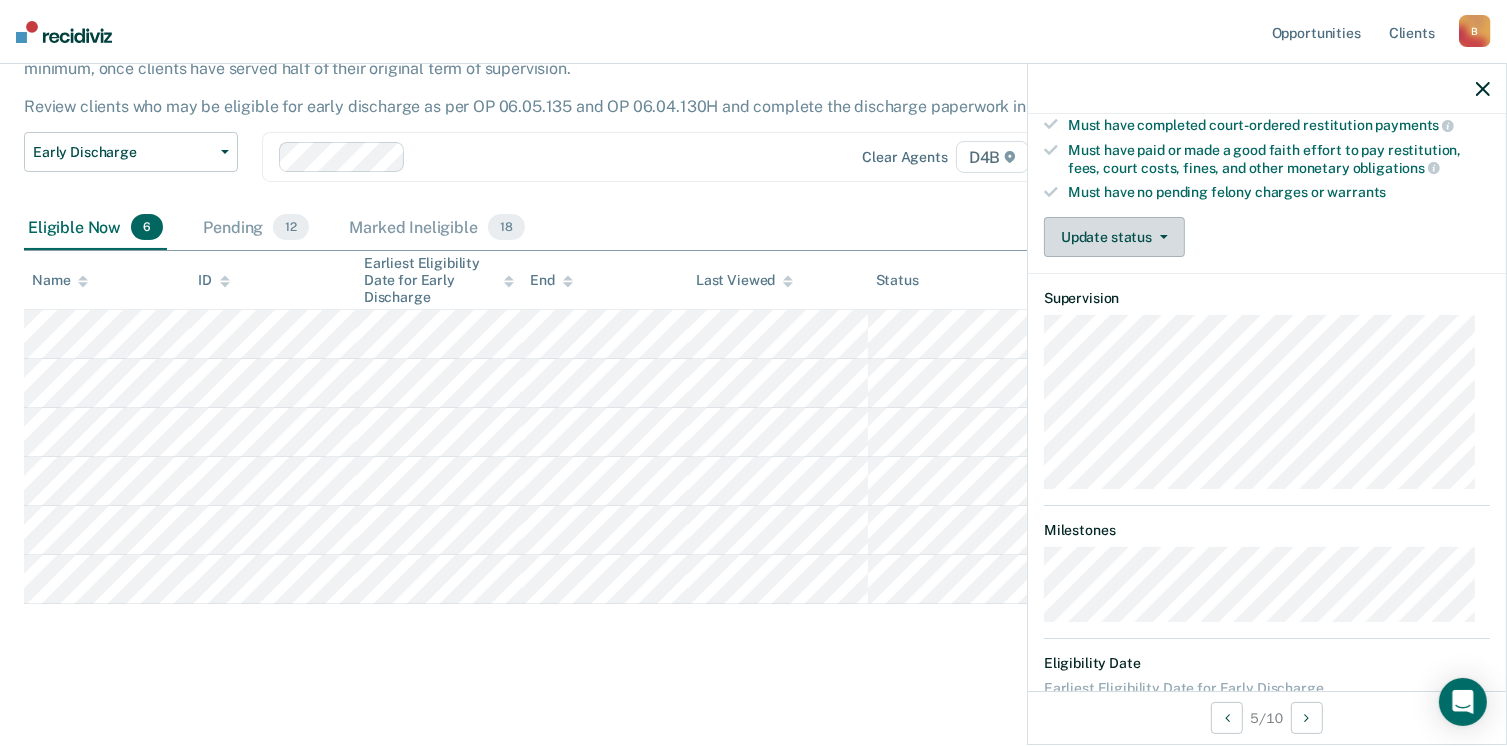 click on "Update status" at bounding box center [1114, 237] 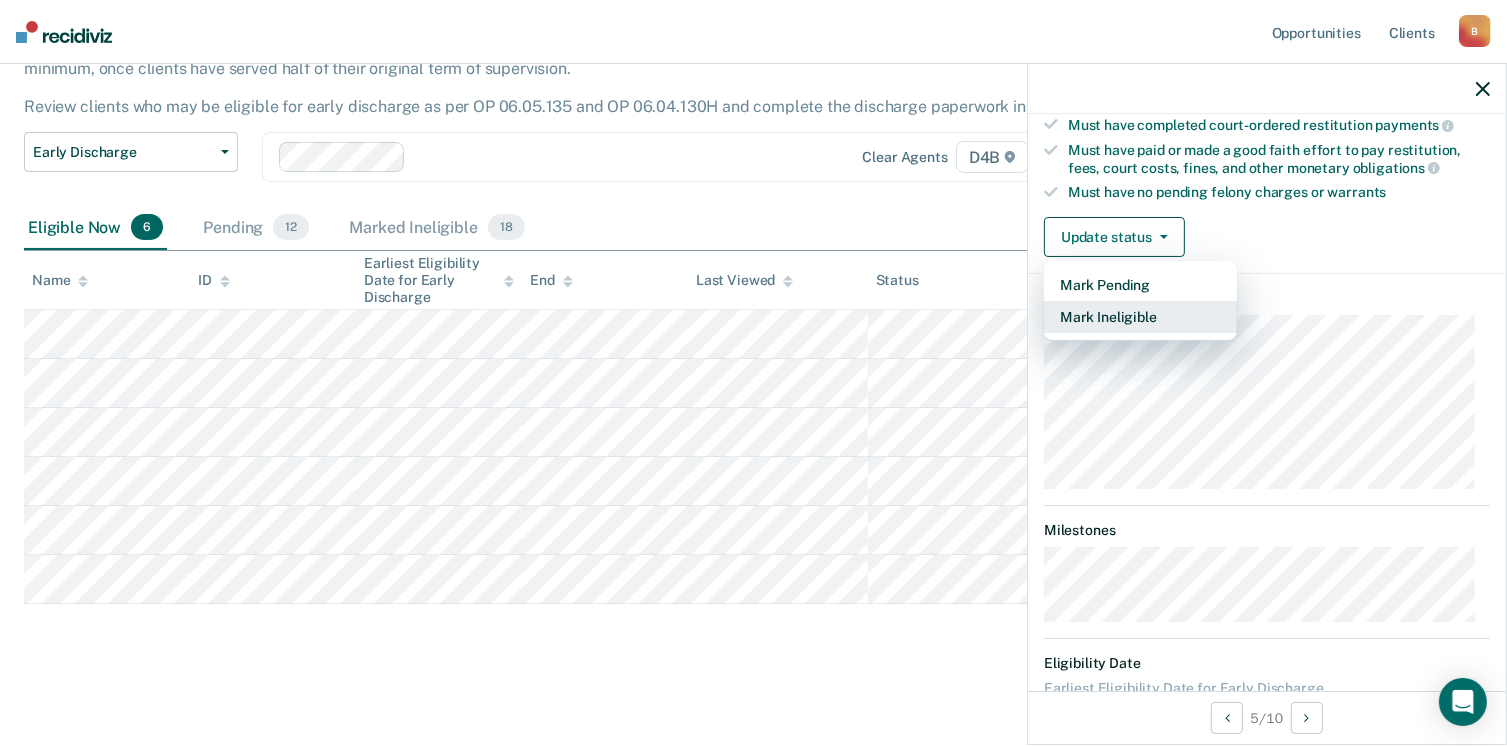 click on "Mark Ineligible" at bounding box center [1140, 317] 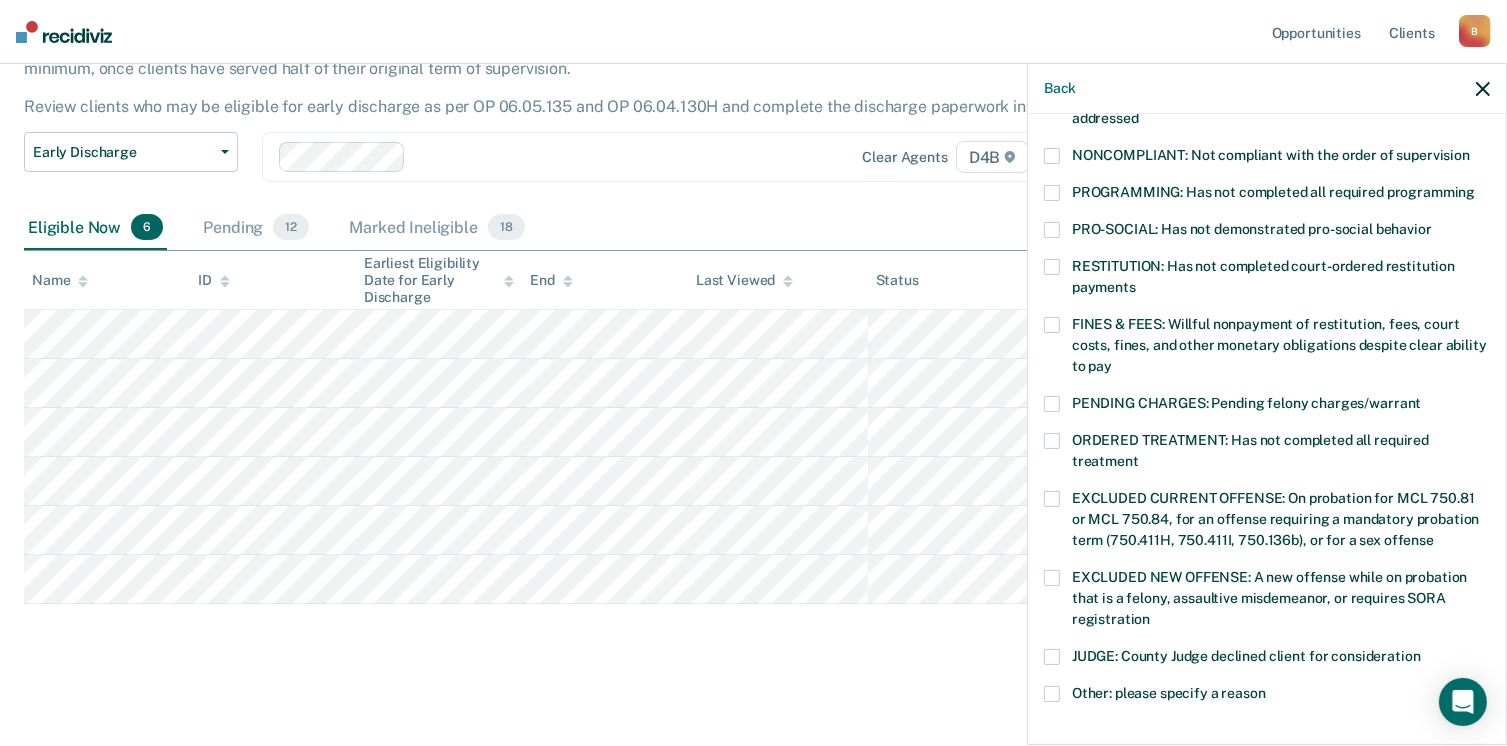 click at bounding box center (1052, 578) 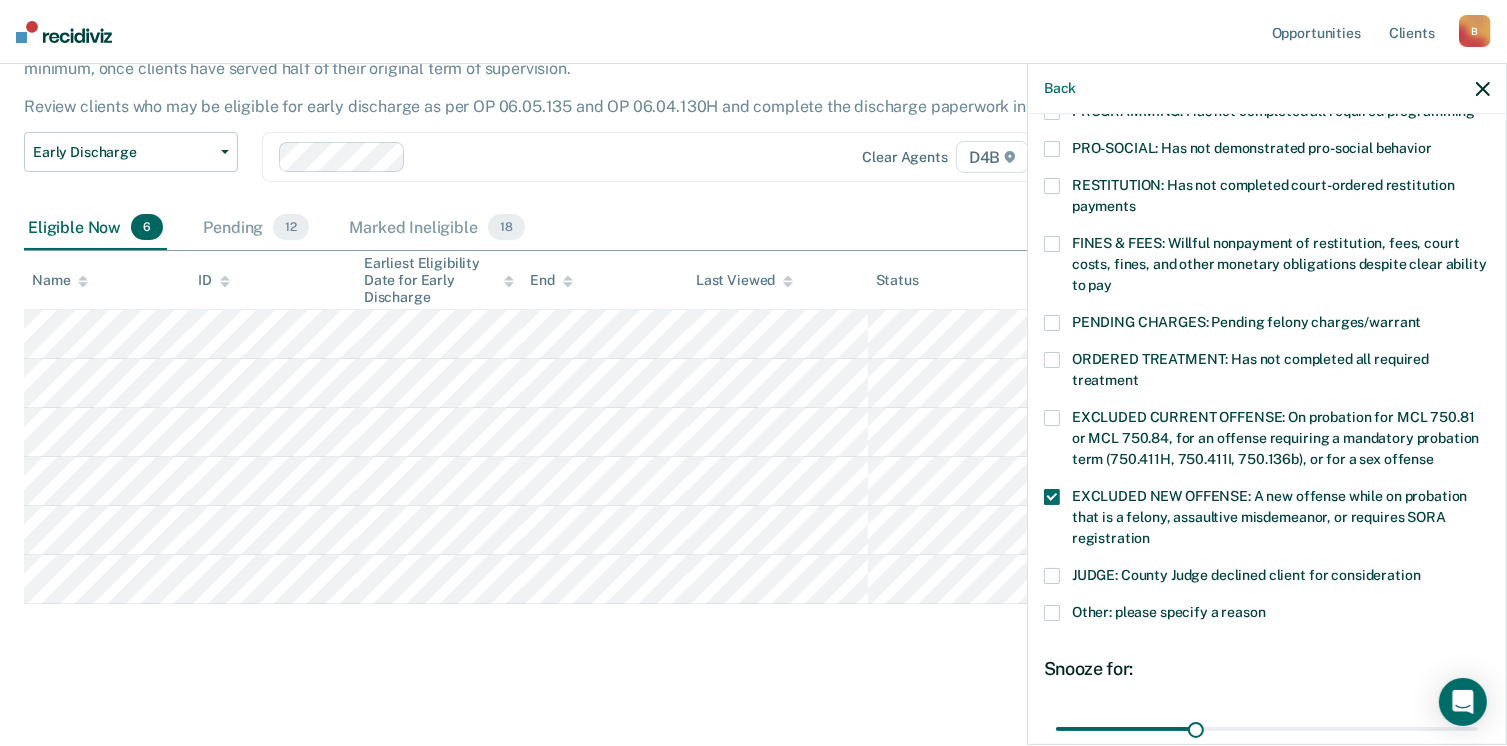 scroll, scrollTop: 571, scrollLeft: 0, axis: vertical 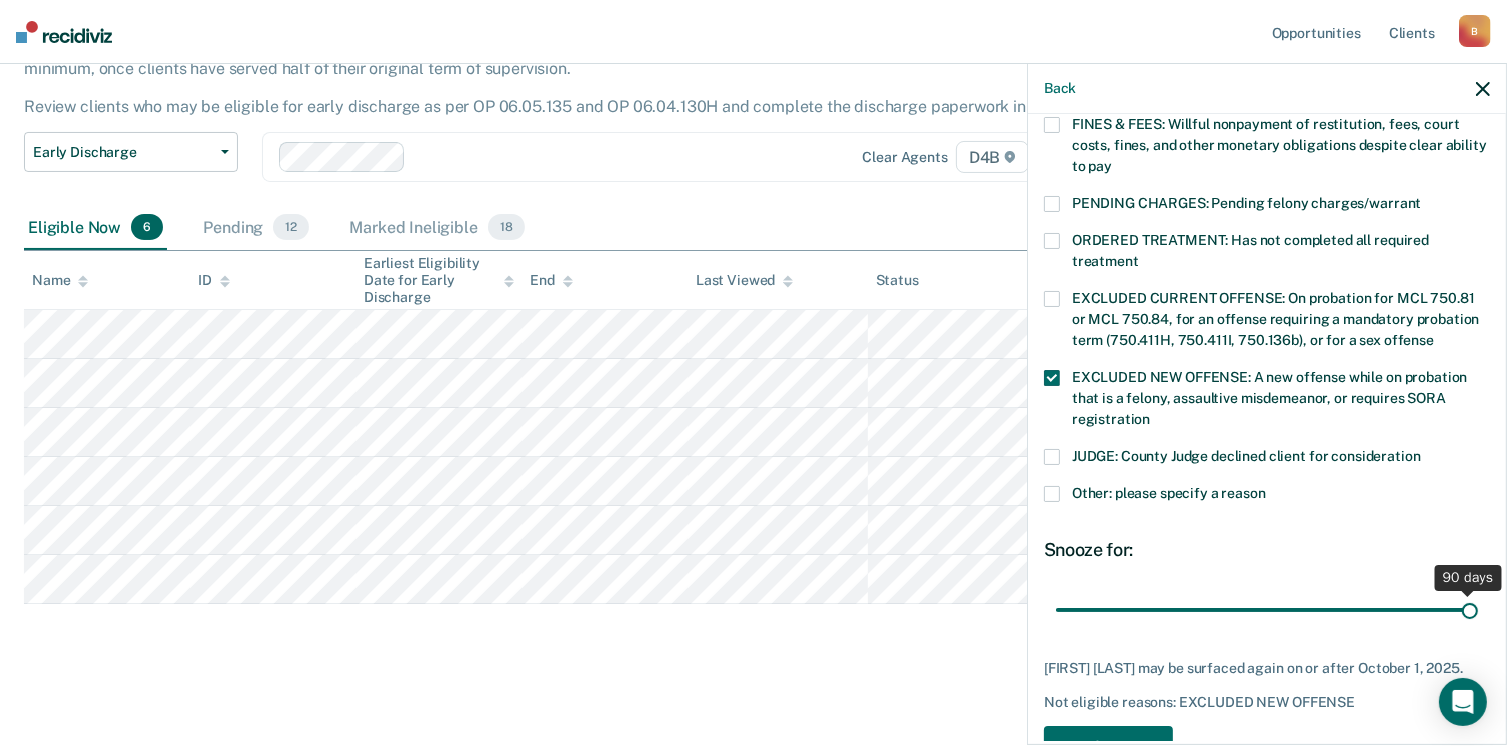 drag, startPoint x: 1197, startPoint y: 613, endPoint x: 1252, endPoint y: 581, distance: 63.631752 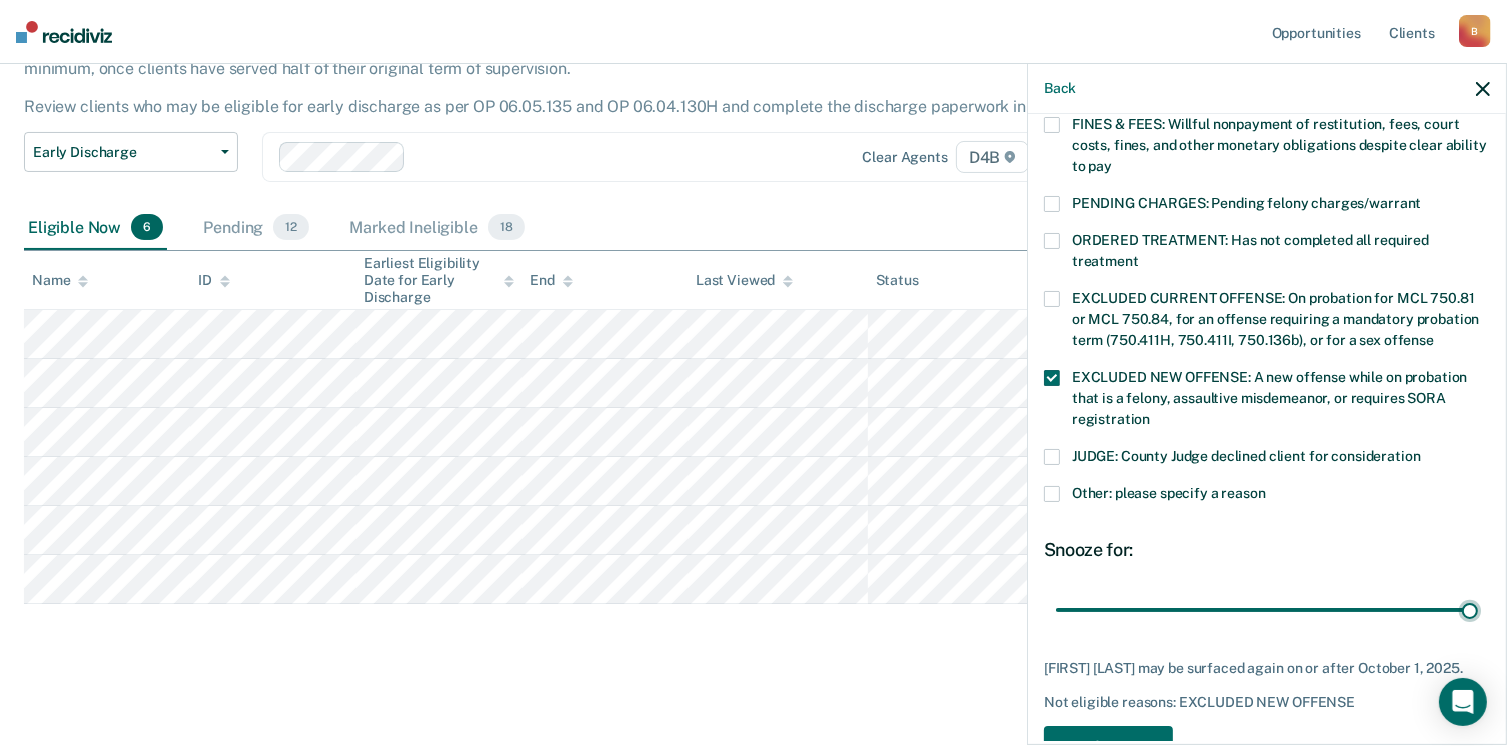 type on "90" 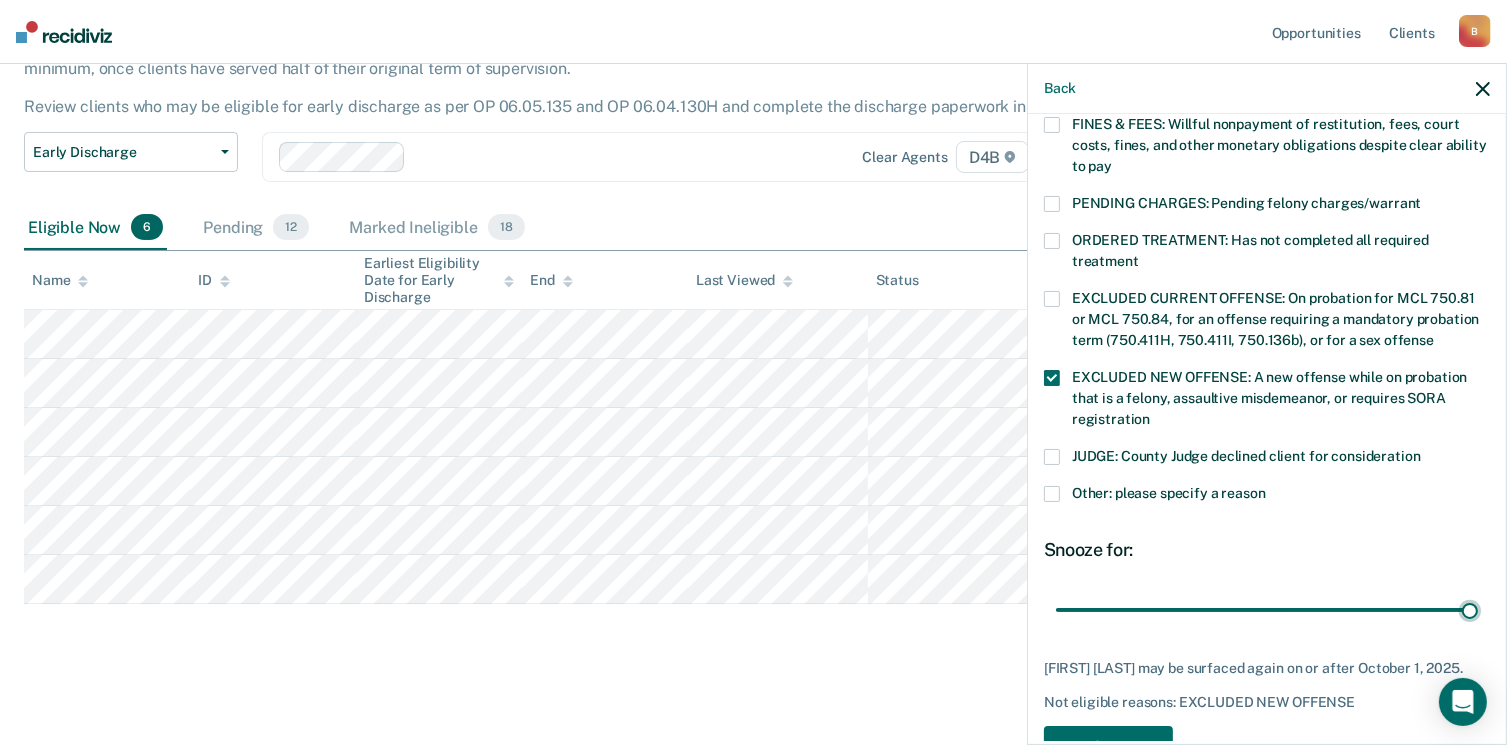 click at bounding box center [1267, 610] 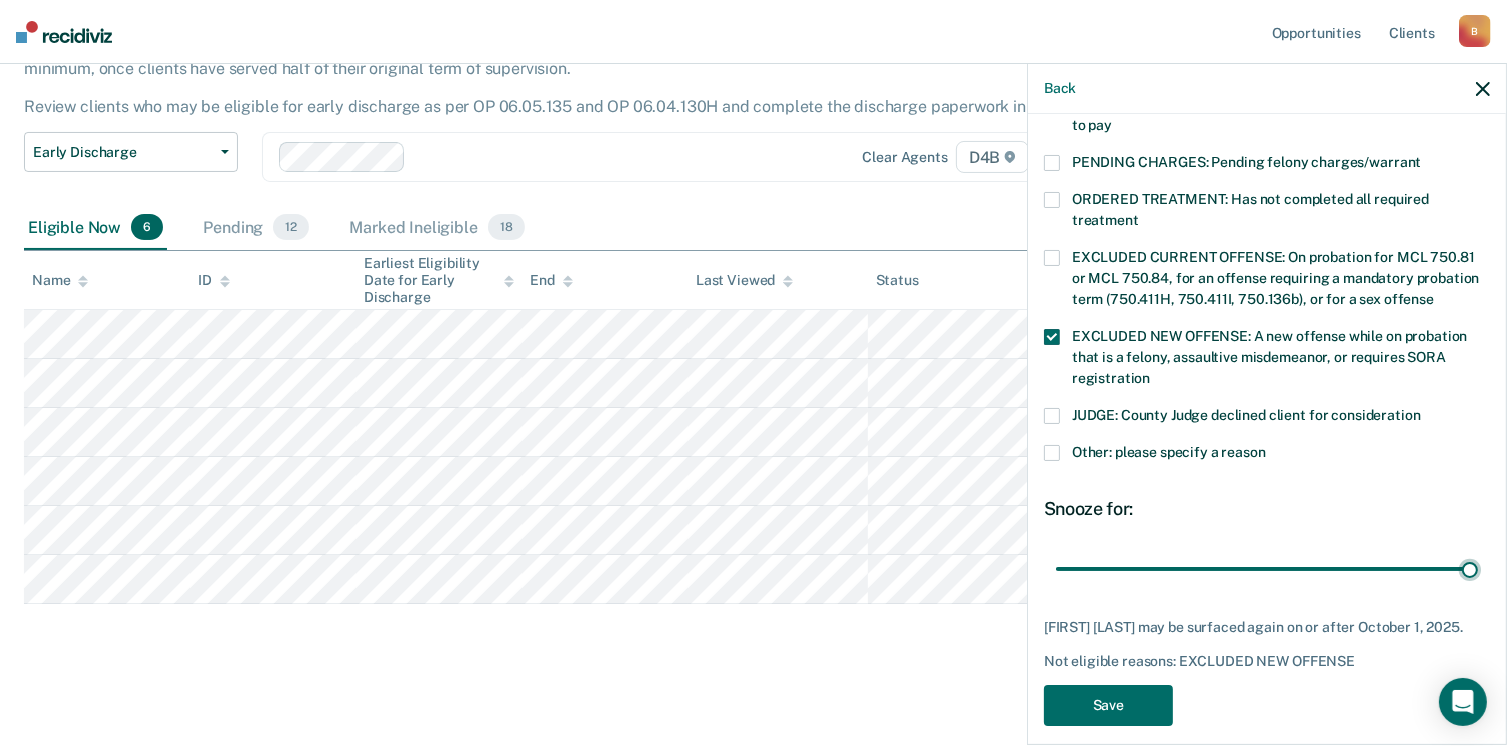 scroll, scrollTop: 630, scrollLeft: 0, axis: vertical 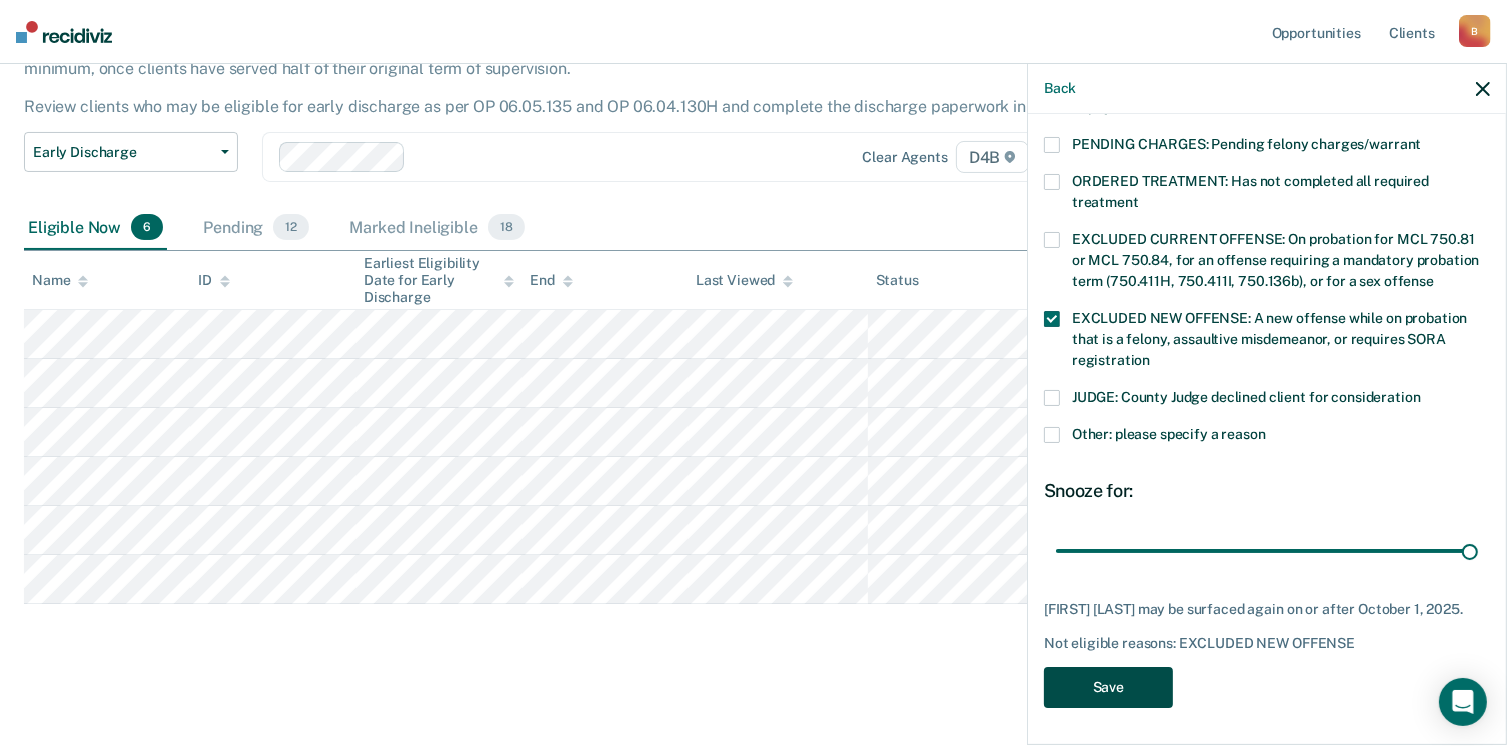 click on "Save" at bounding box center (1108, 687) 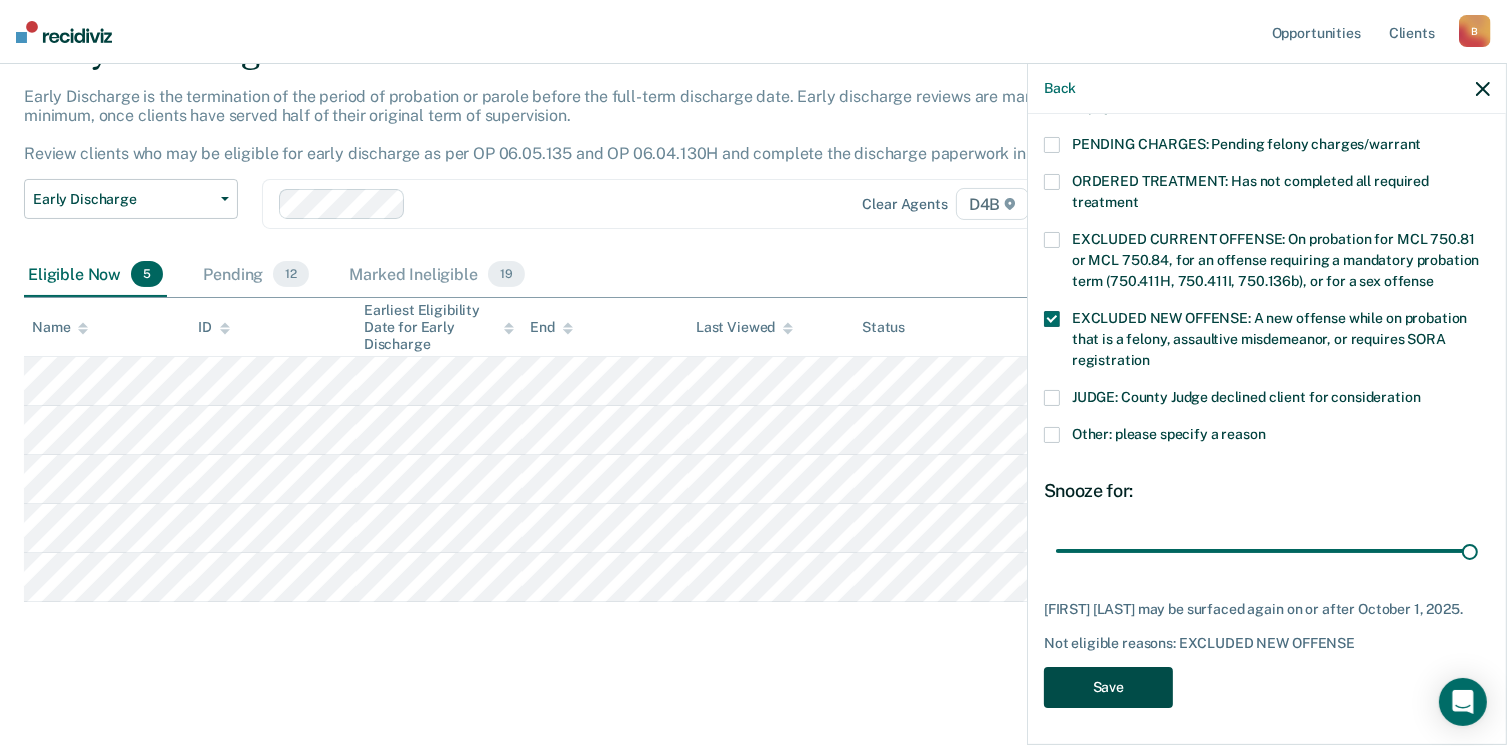 scroll, scrollTop: 105, scrollLeft: 0, axis: vertical 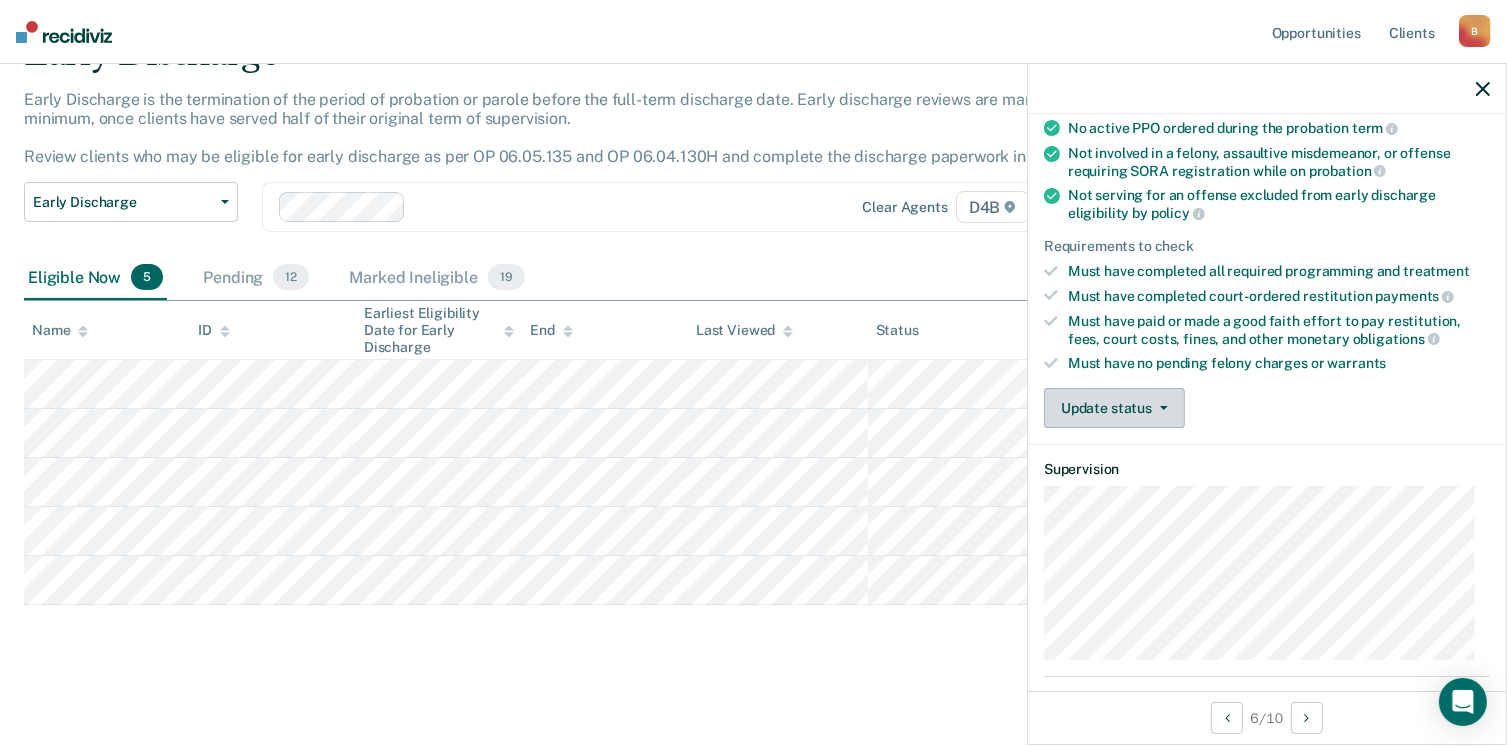 click on "Update status" at bounding box center (1114, 408) 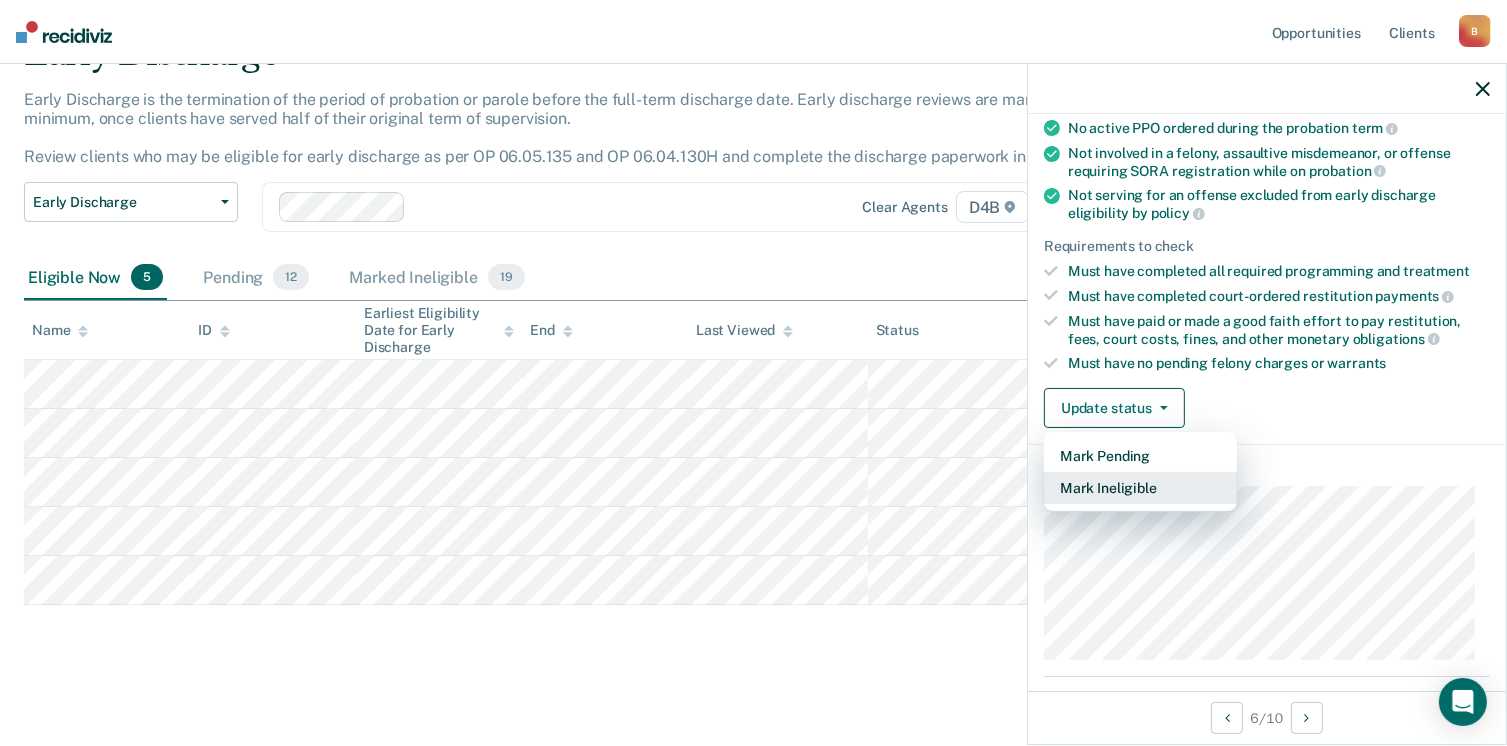 click on "Mark Ineligible" at bounding box center (1140, 488) 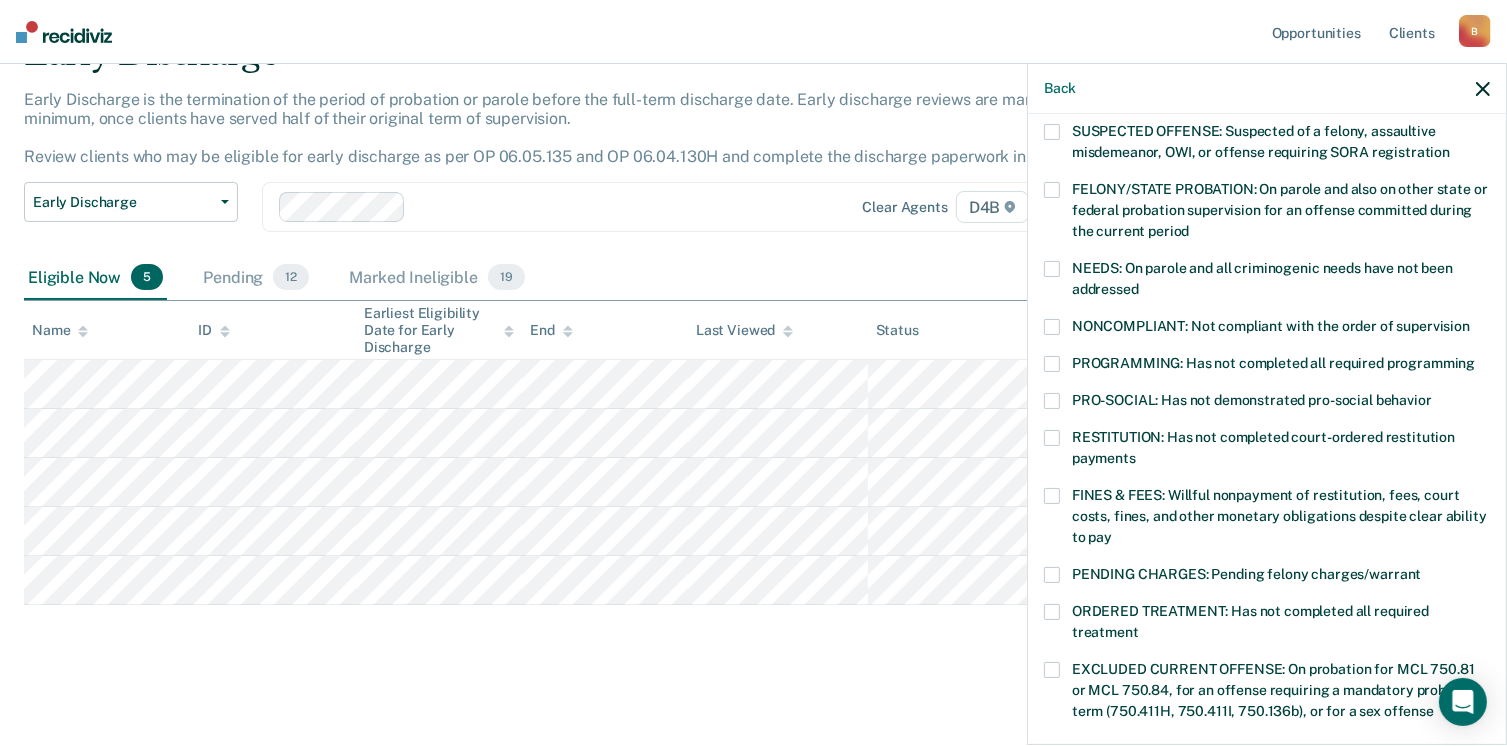 click at bounding box center [1052, 438] 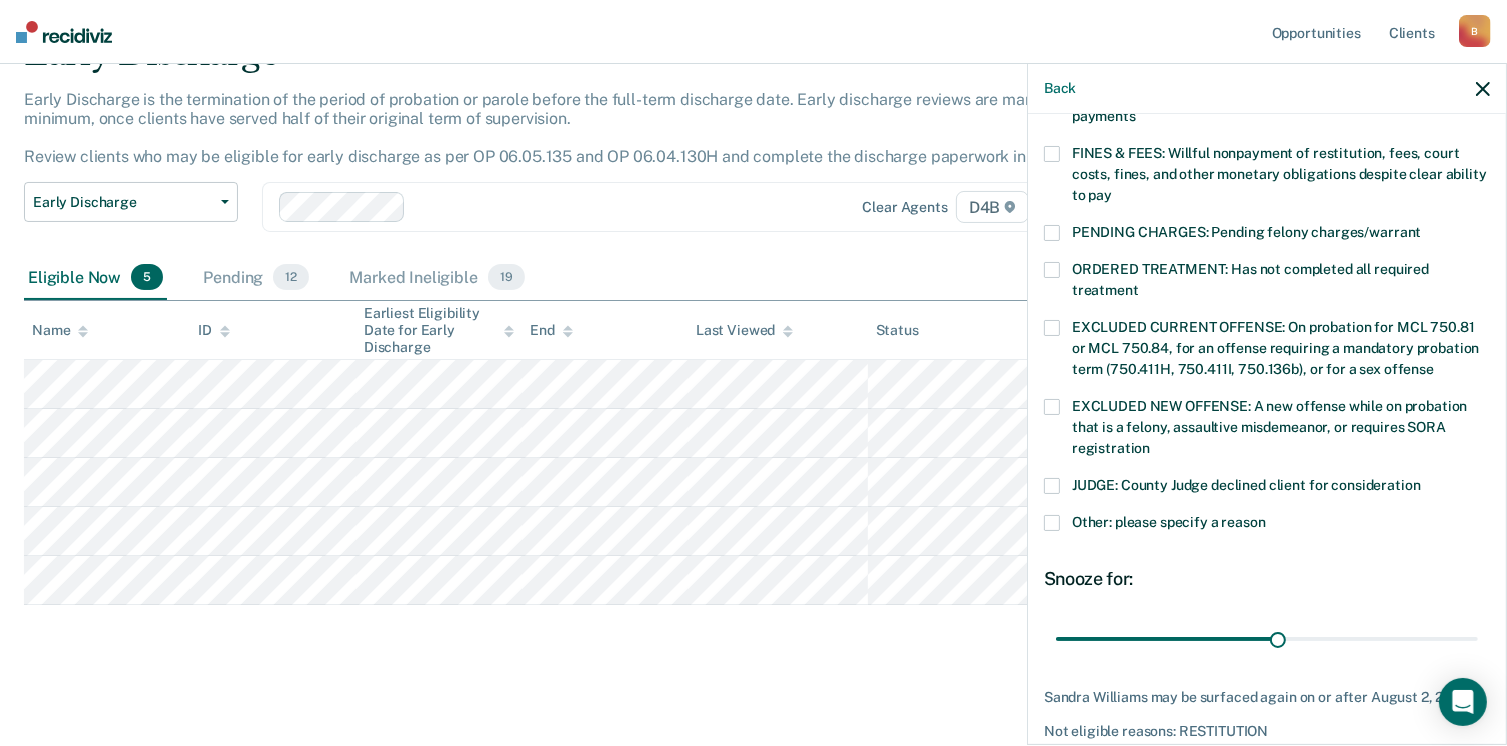 scroll, scrollTop: 600, scrollLeft: 0, axis: vertical 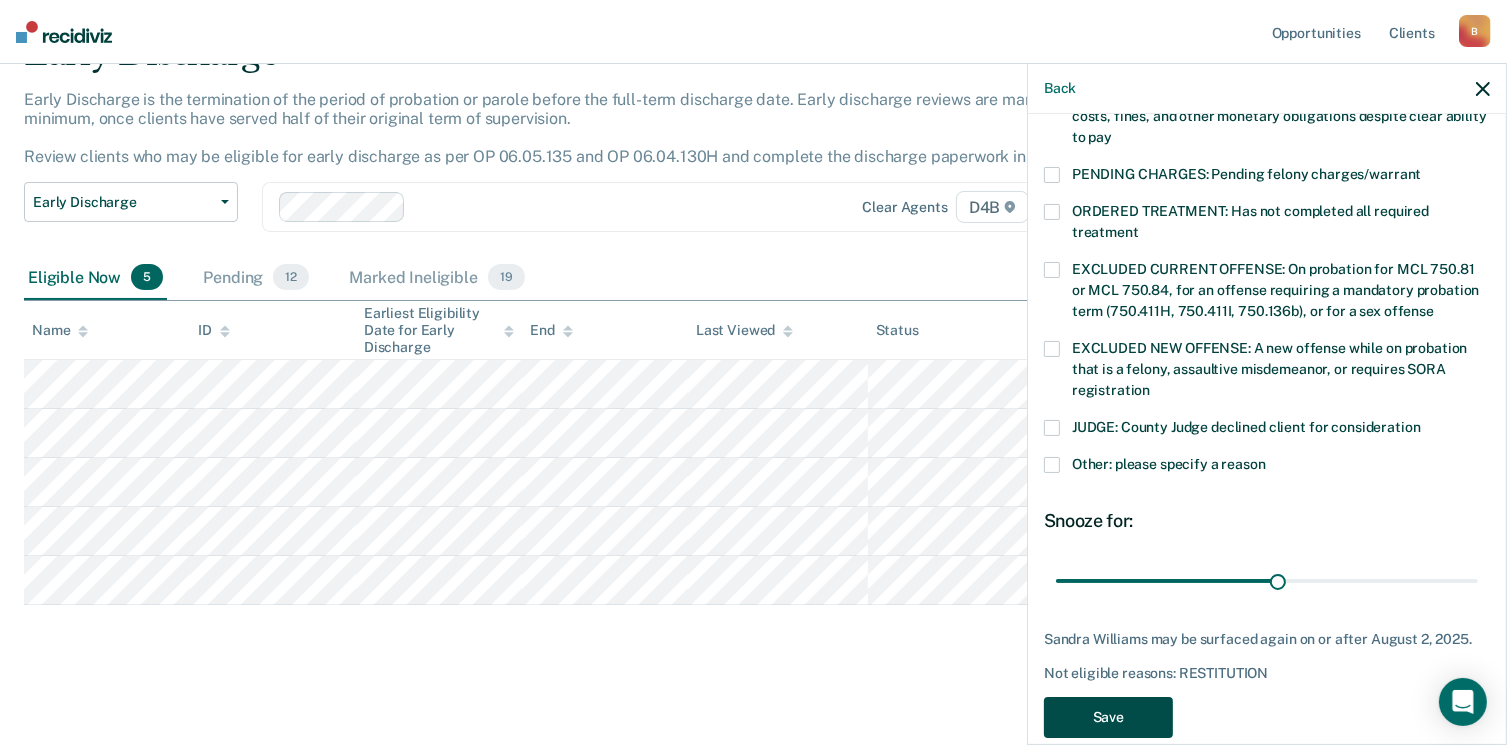 click on "Save" at bounding box center [1108, 717] 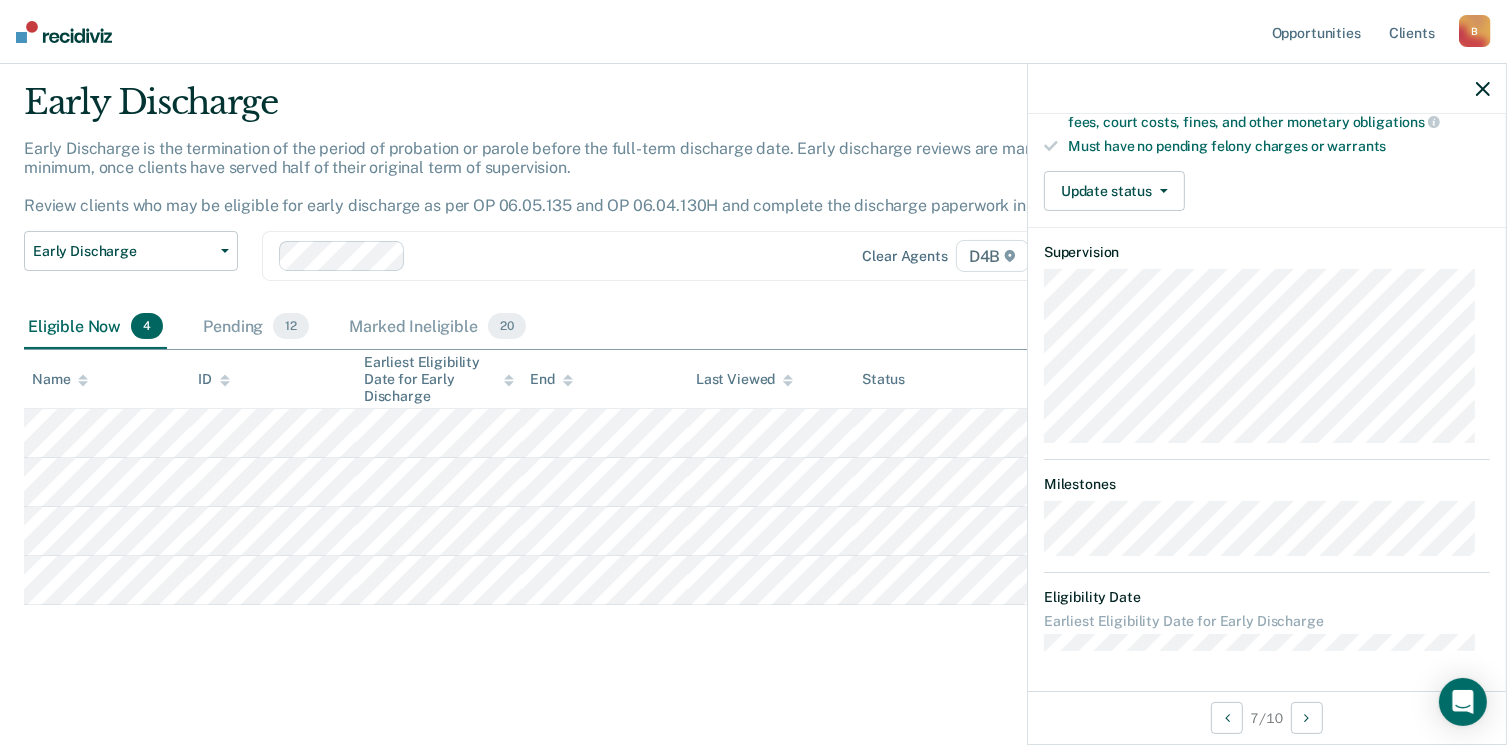 scroll, scrollTop: 371, scrollLeft: 0, axis: vertical 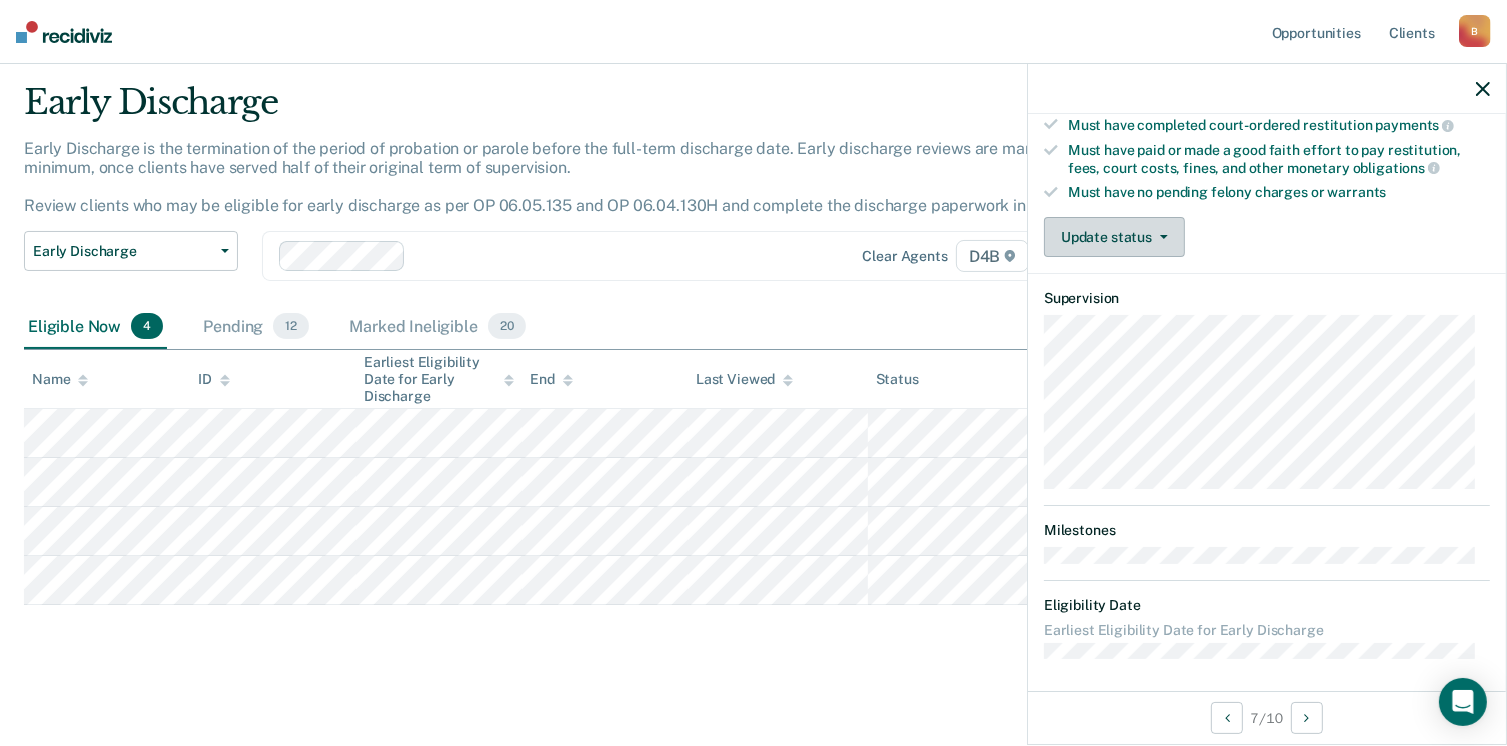 click on "Update status" at bounding box center (1114, 237) 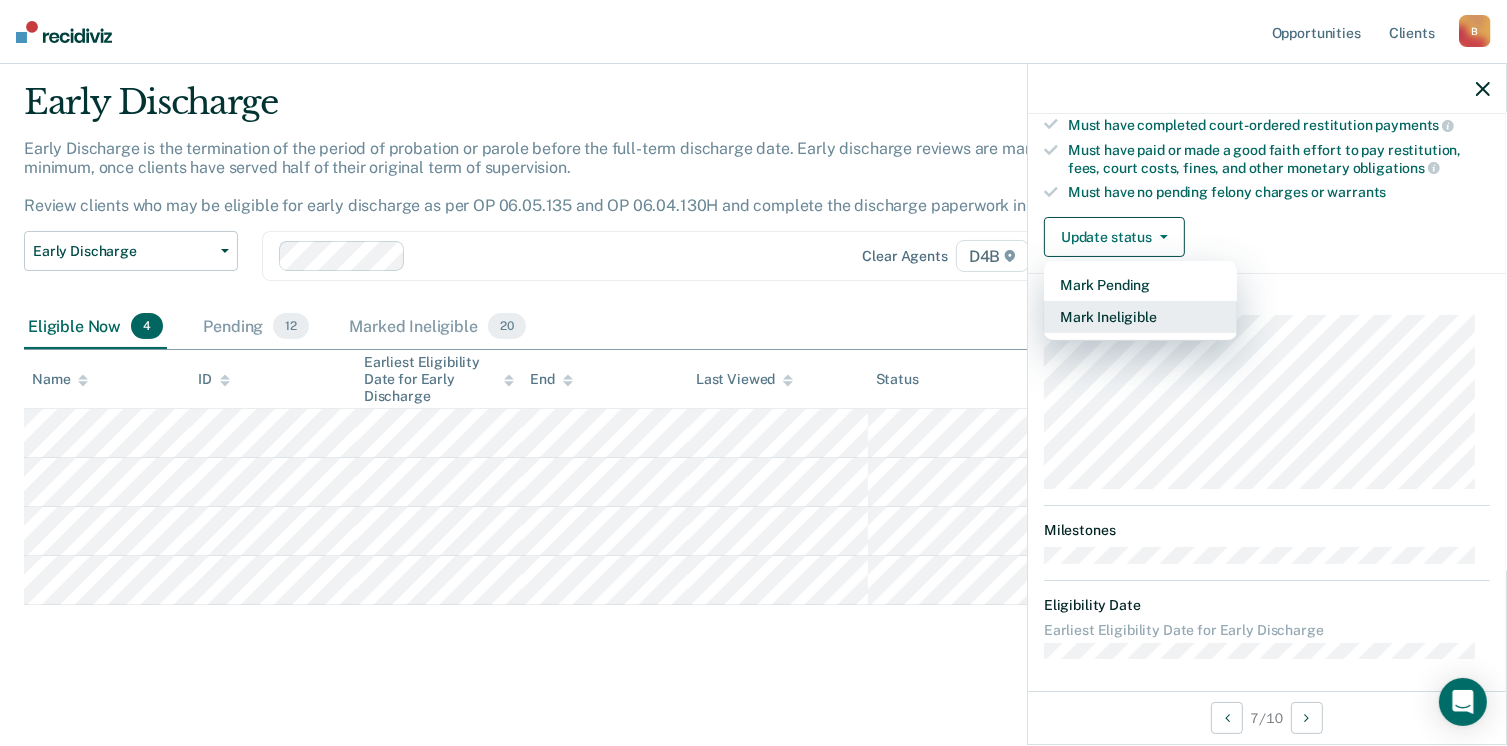 click on "Mark Ineligible" at bounding box center [1140, 317] 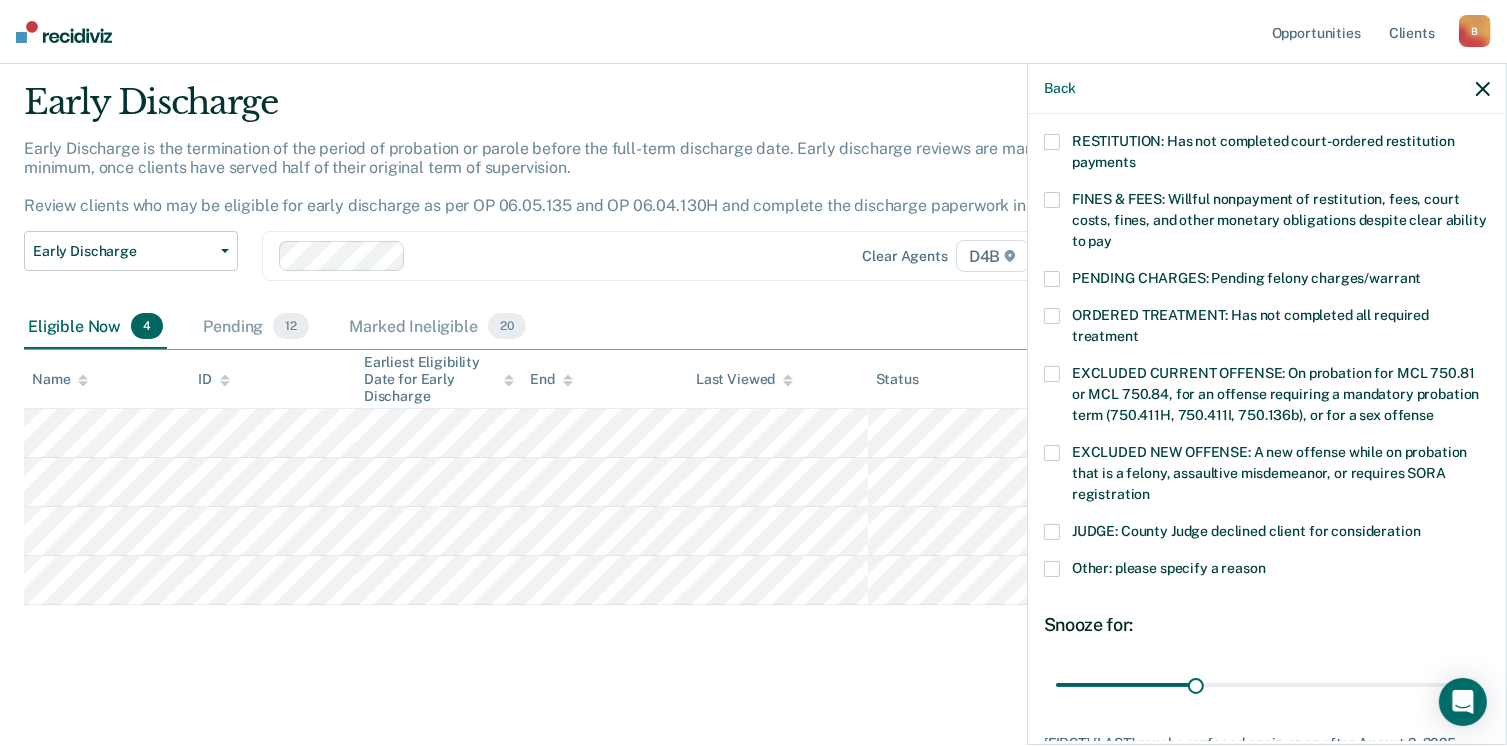 scroll, scrollTop: 500, scrollLeft: 0, axis: vertical 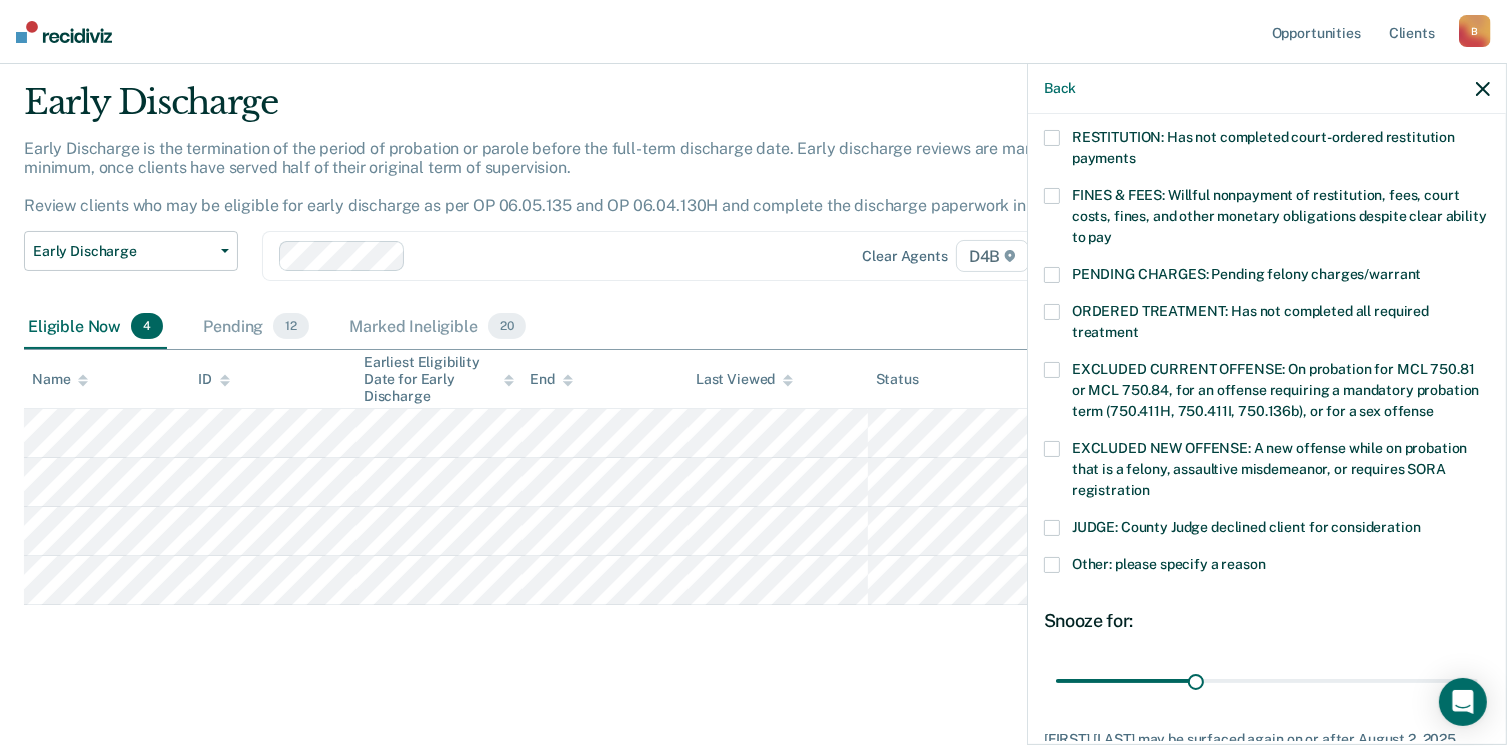 click at bounding box center [1052, 528] 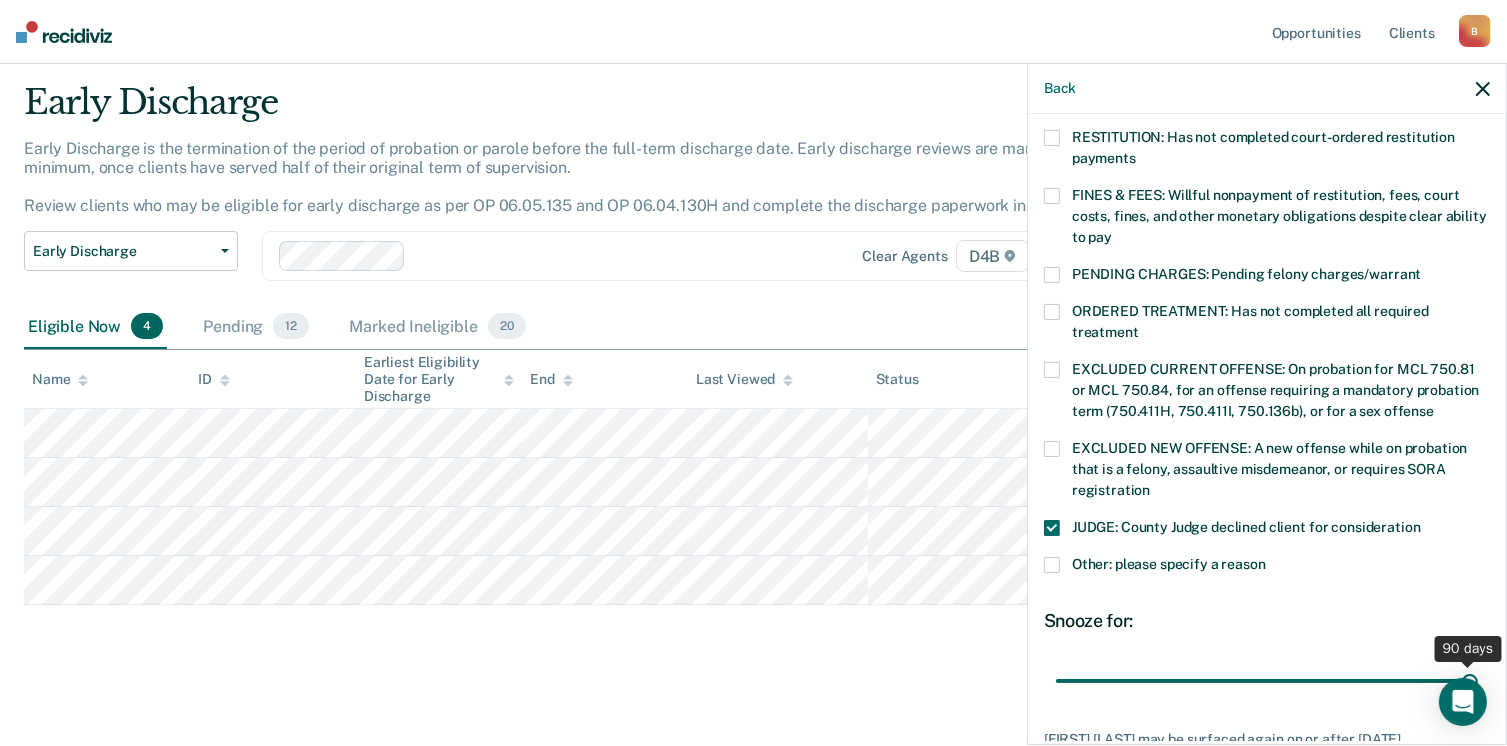drag, startPoint x: 1184, startPoint y: 679, endPoint x: 1528, endPoint y: 685, distance: 344.0523 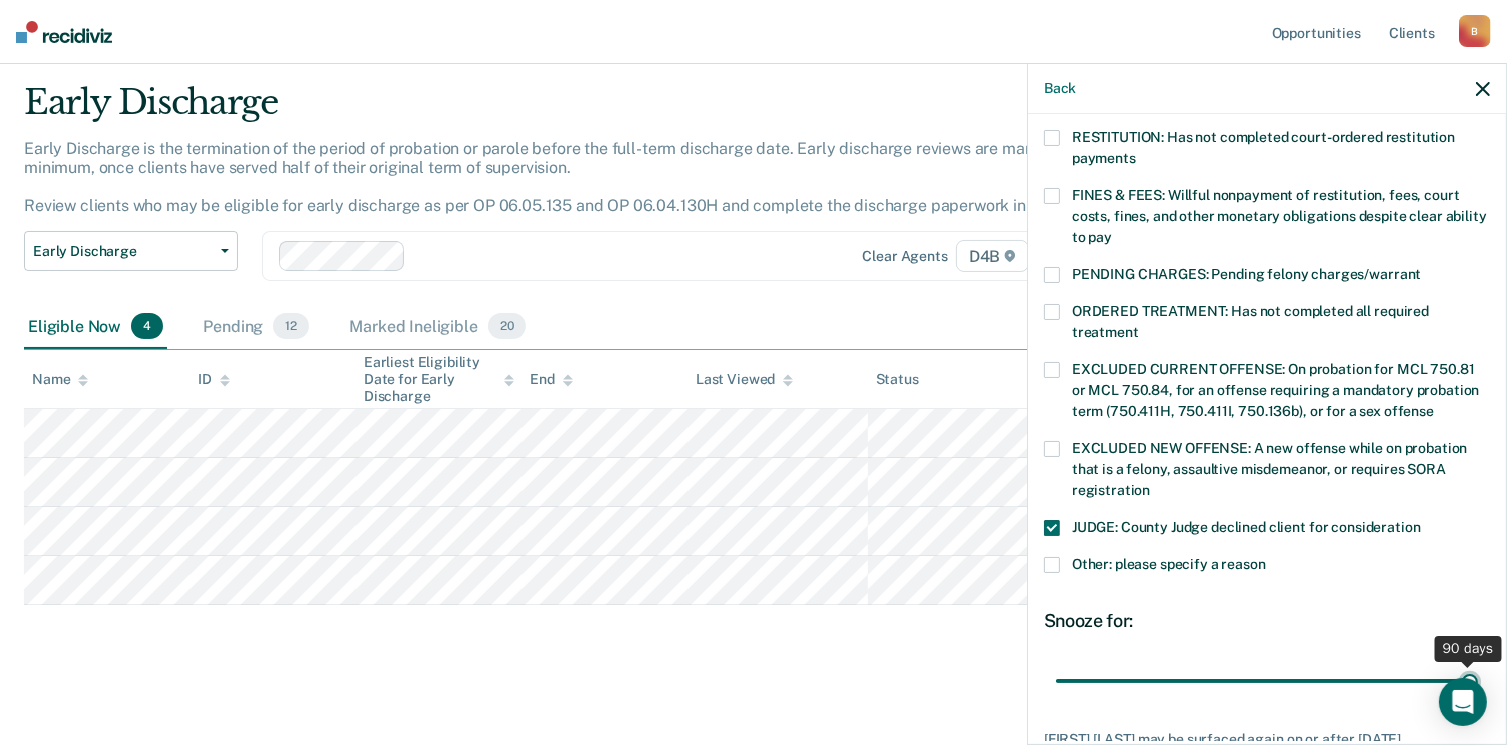 type on "90" 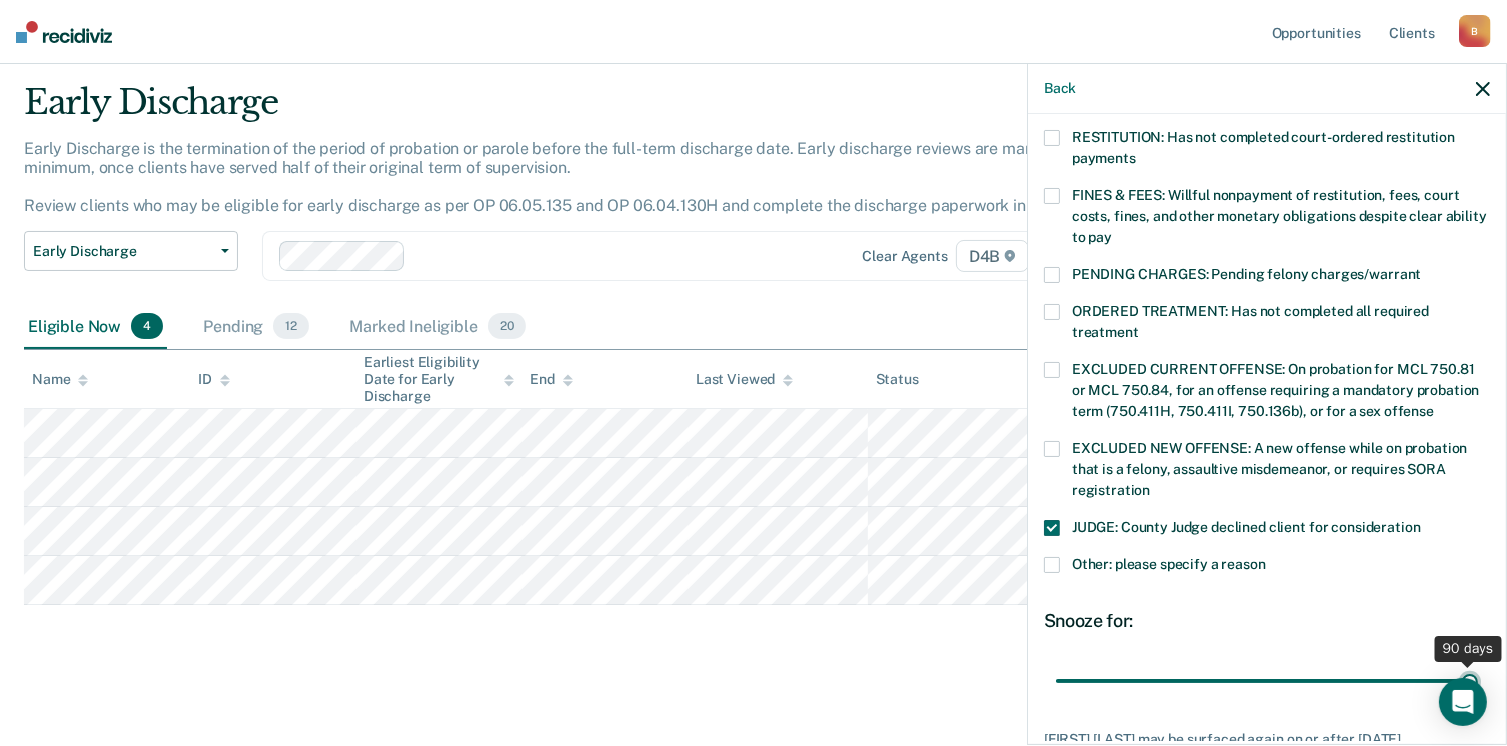 click at bounding box center (1267, 681) 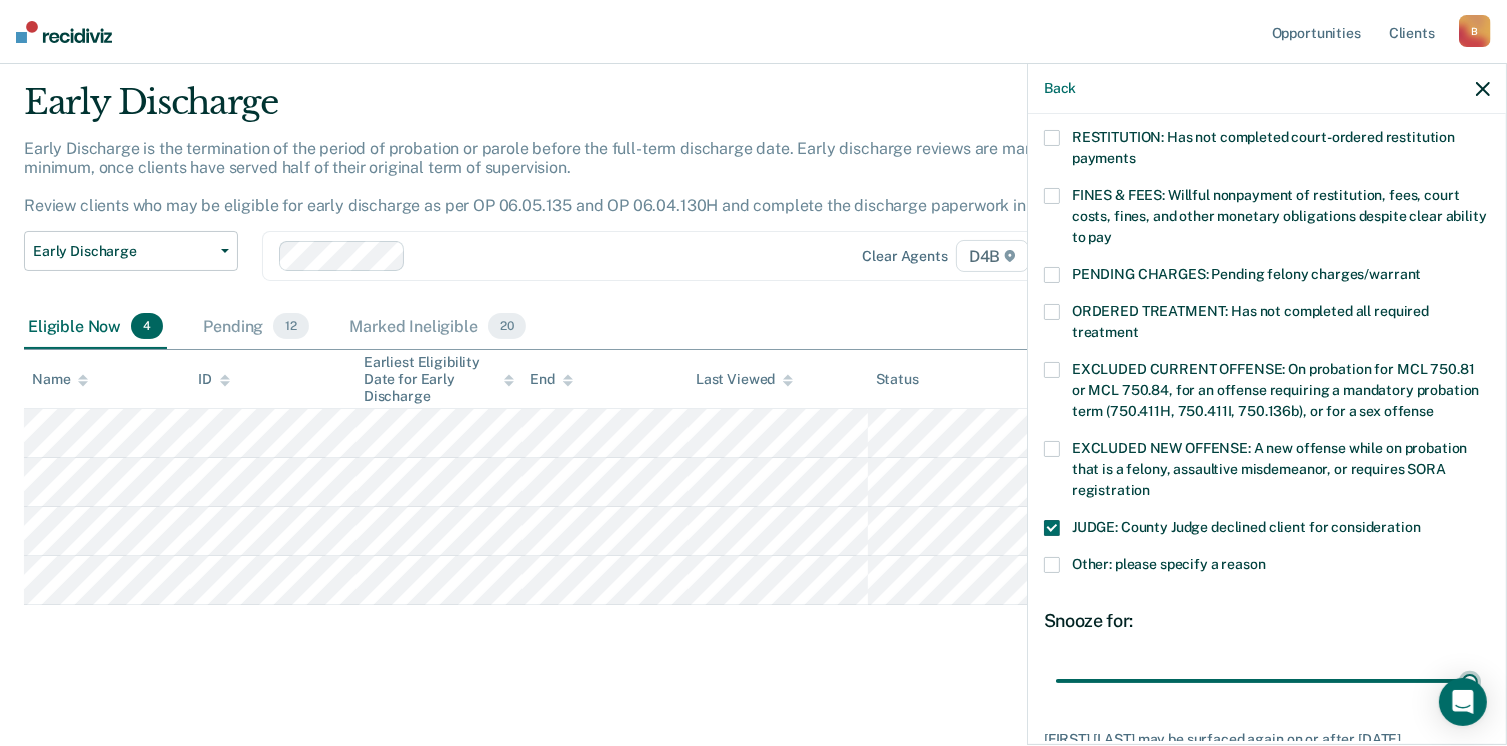 scroll, scrollTop: 630, scrollLeft: 0, axis: vertical 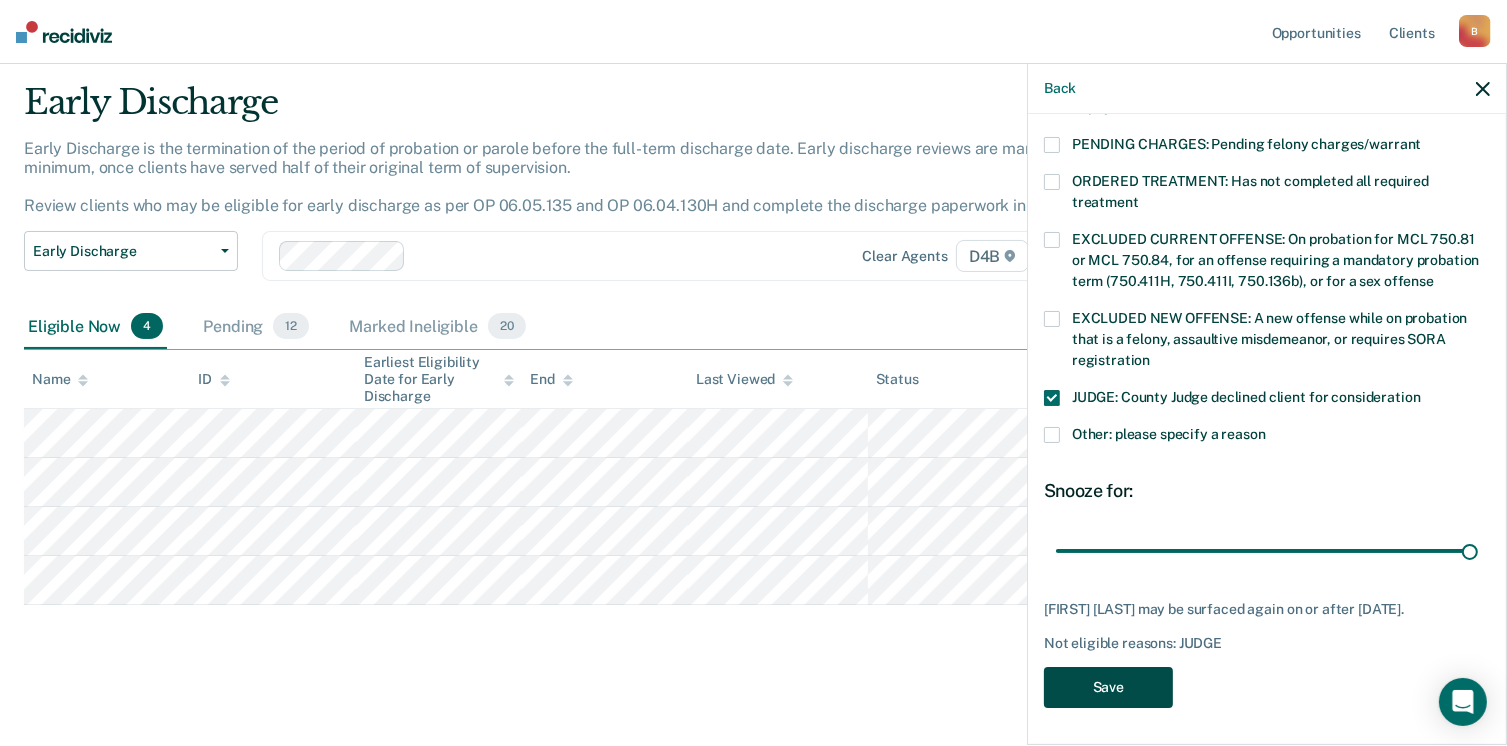 click on "Save" at bounding box center (1108, 687) 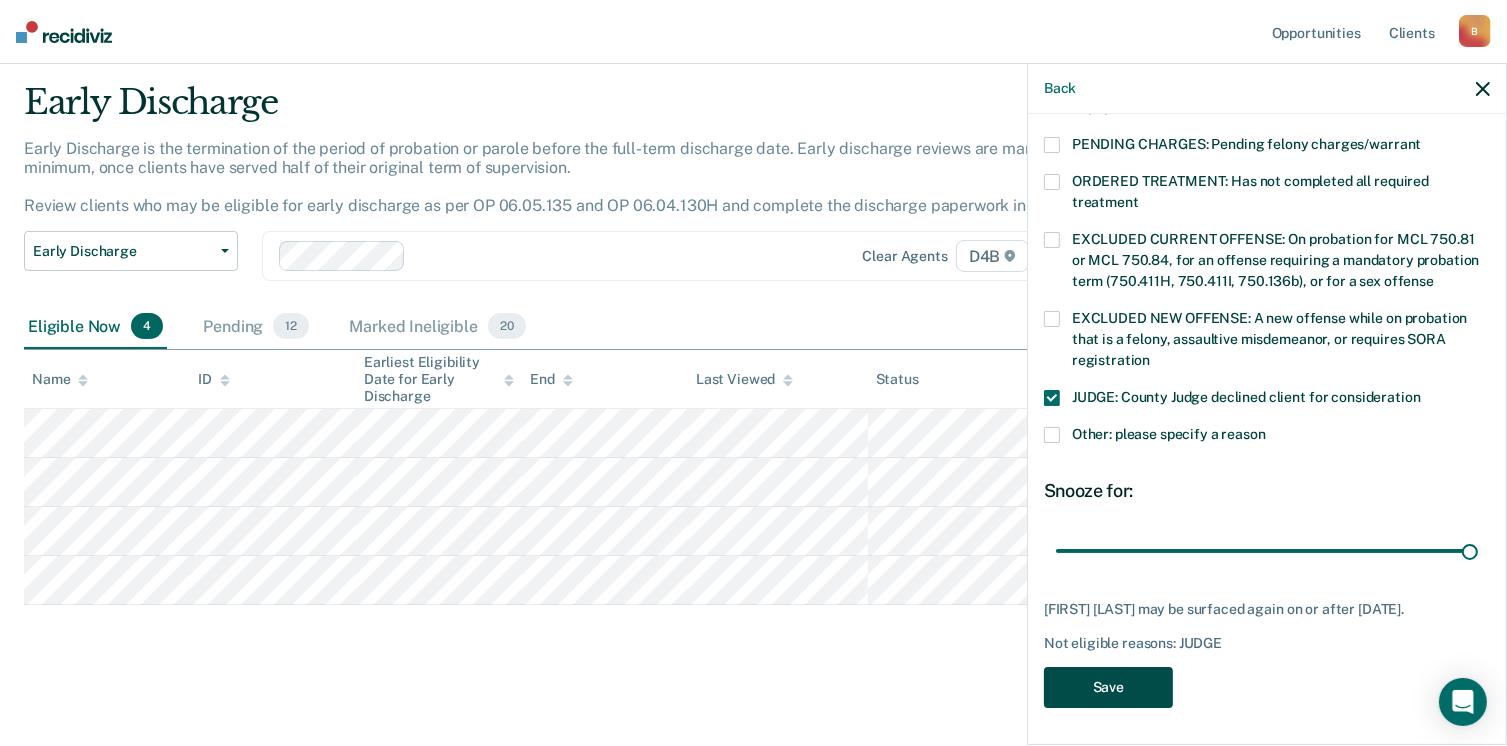 scroll, scrollTop: 8, scrollLeft: 0, axis: vertical 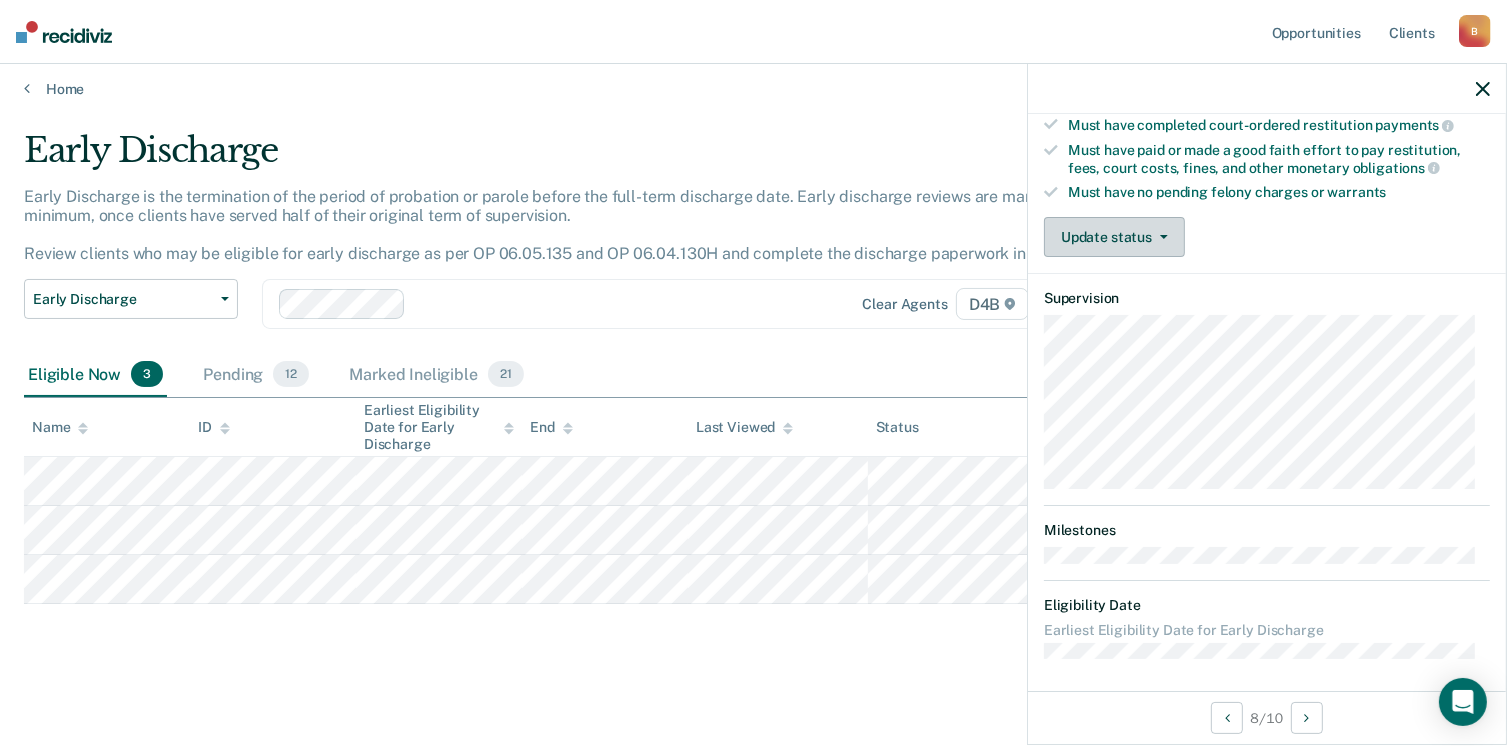 click on "Update status" at bounding box center (1114, 237) 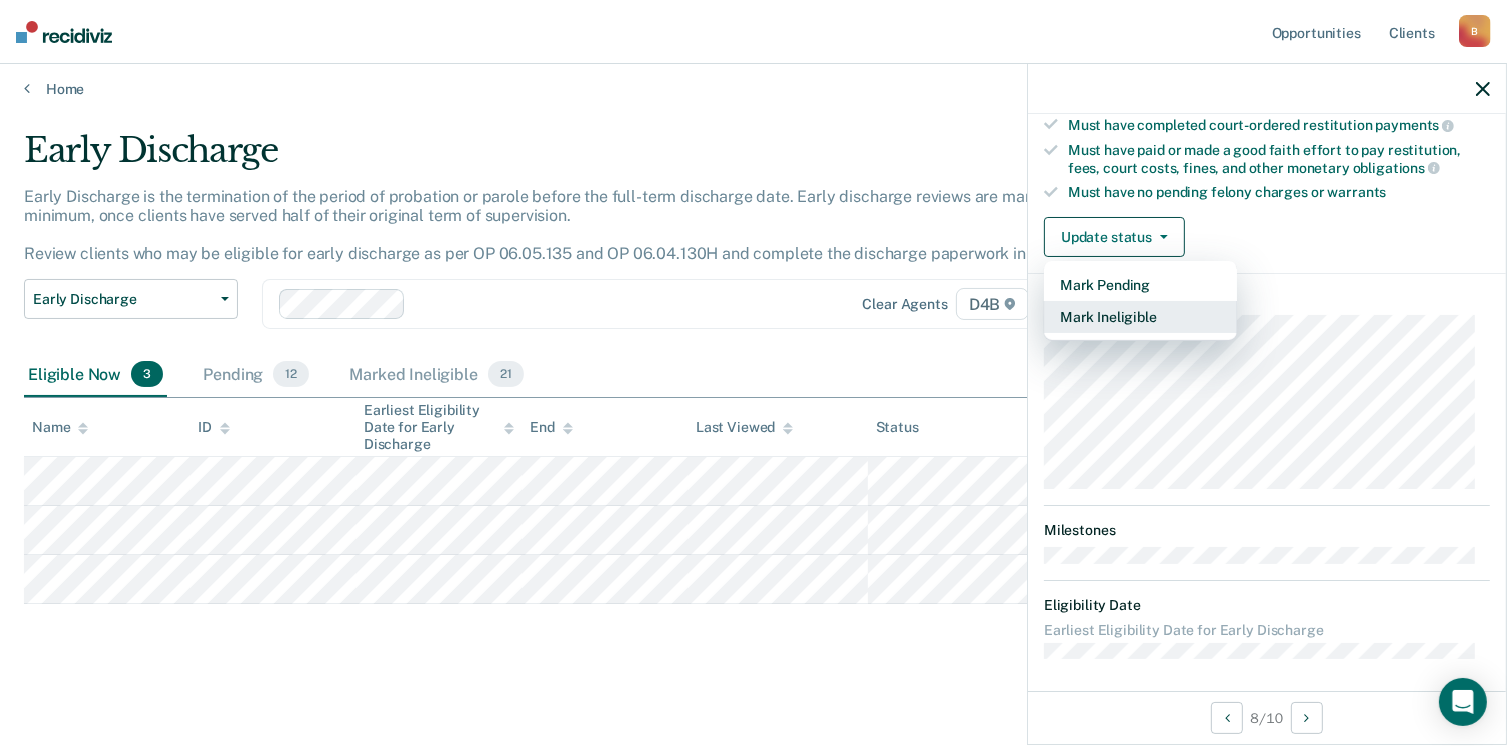 click on "Mark Ineligible" at bounding box center [1140, 317] 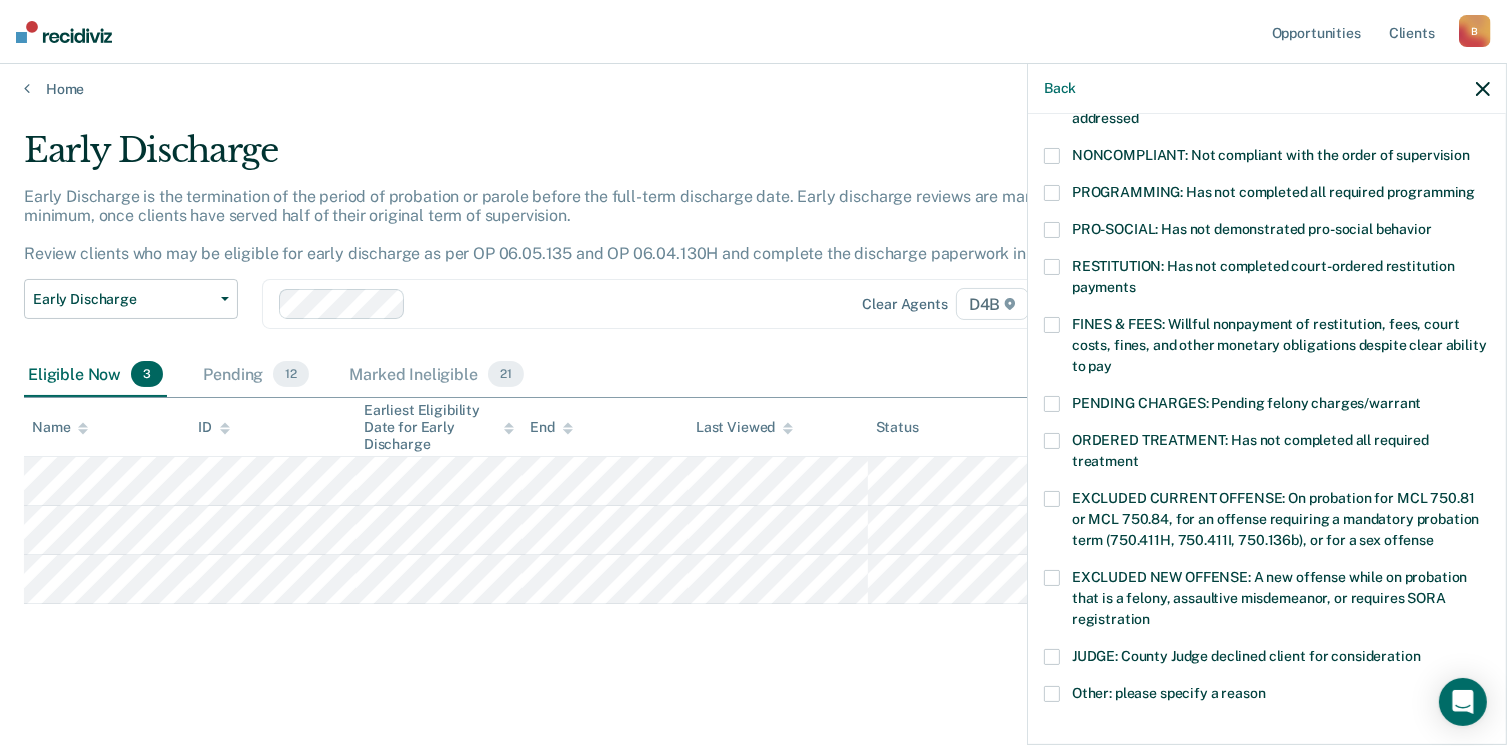 click at bounding box center (1052, 267) 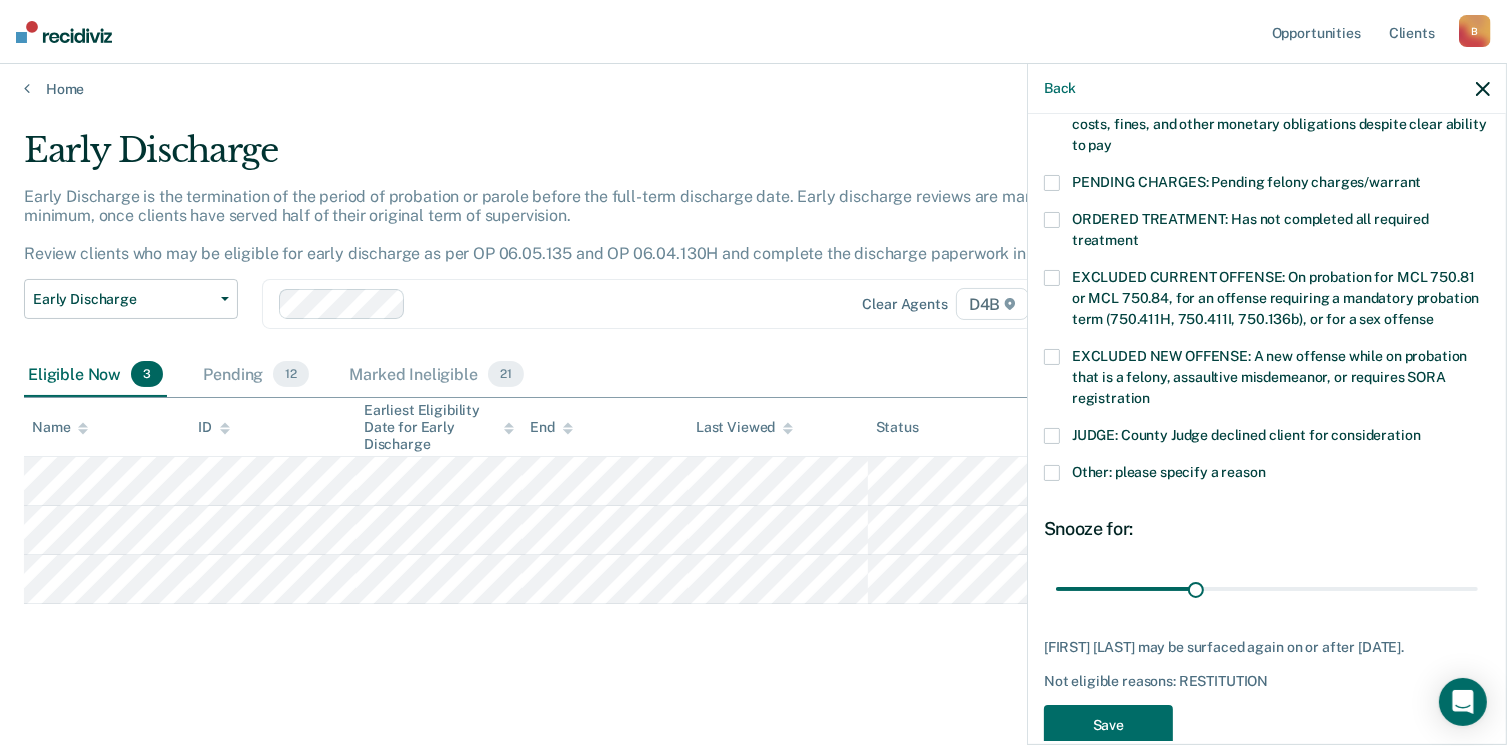 scroll, scrollTop: 630, scrollLeft: 0, axis: vertical 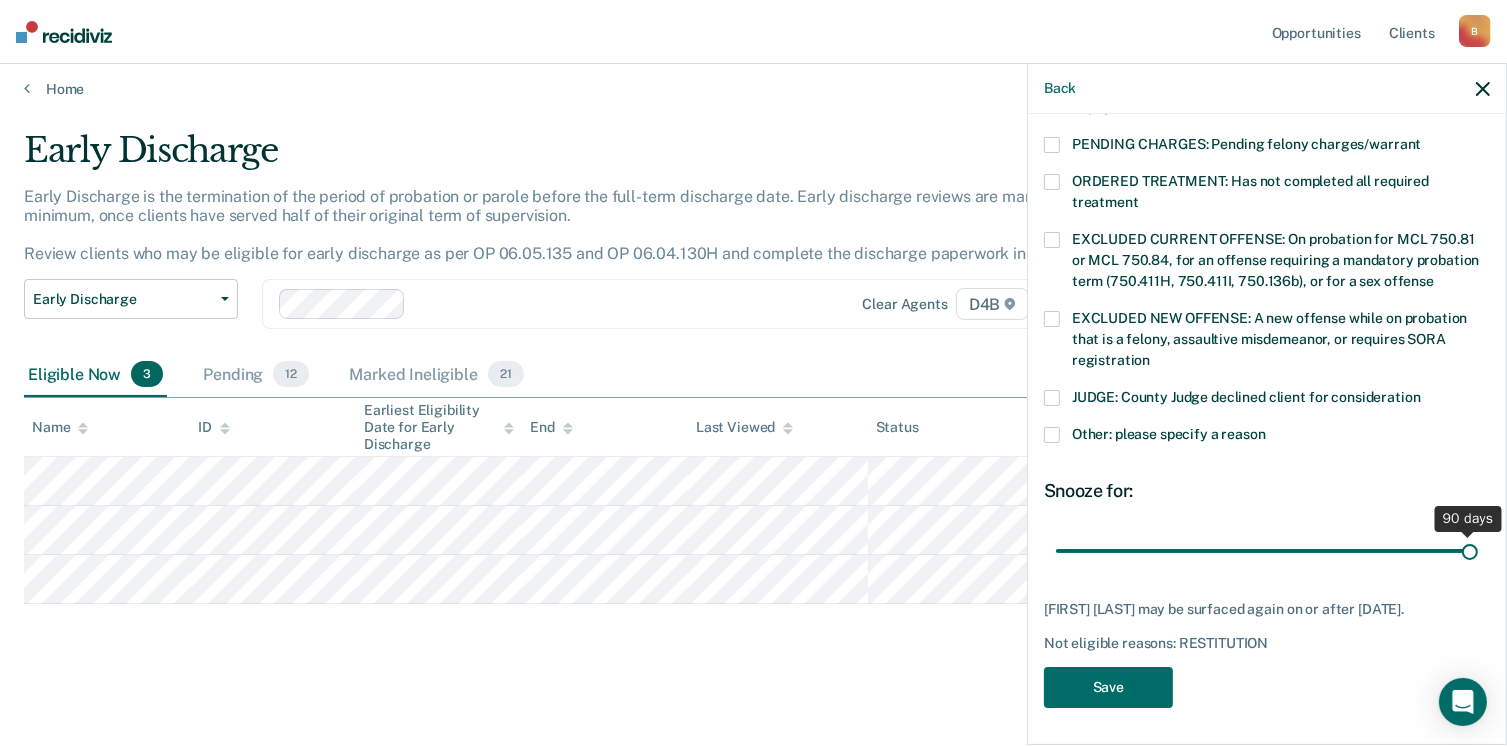 drag, startPoint x: 1189, startPoint y: 557, endPoint x: 1490, endPoint y: 576, distance: 301.59906 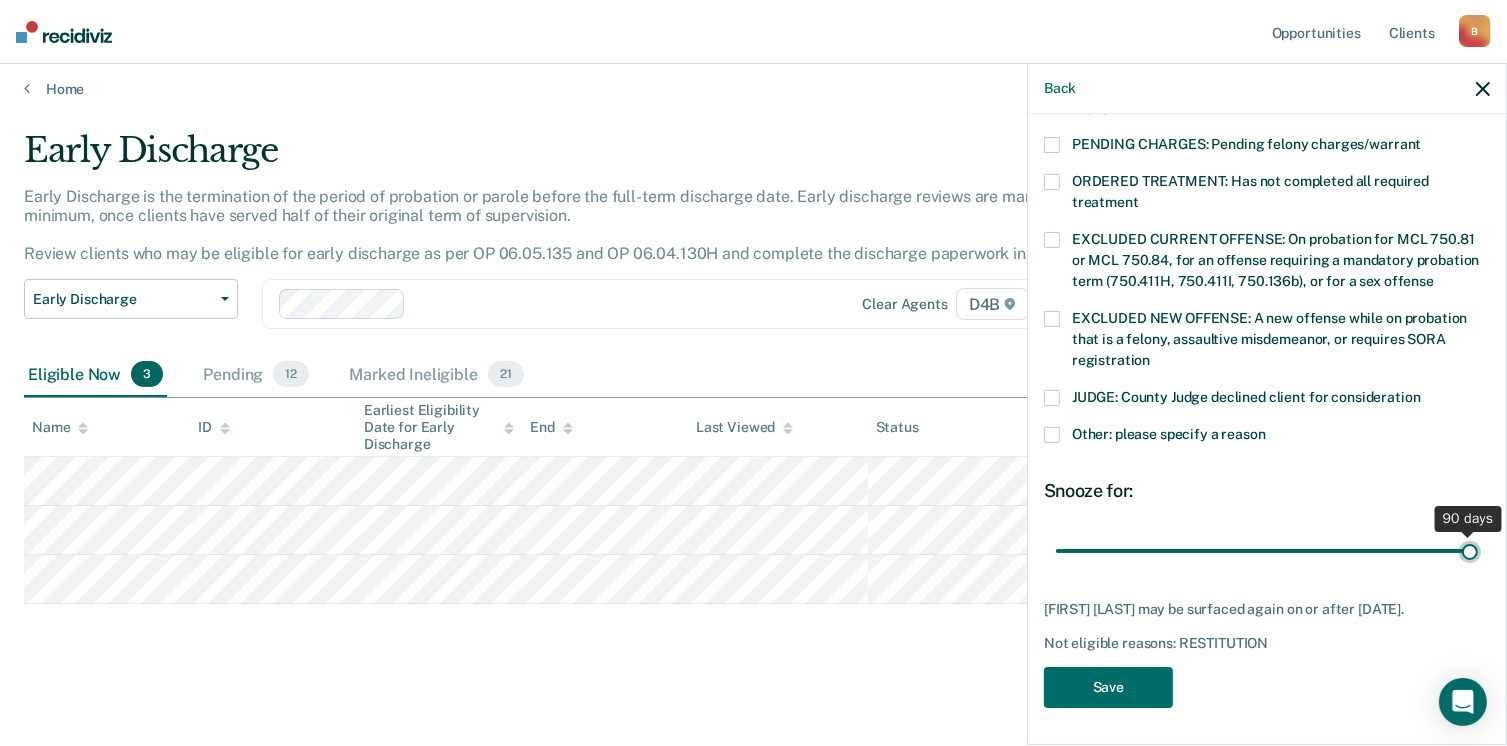 type on "90" 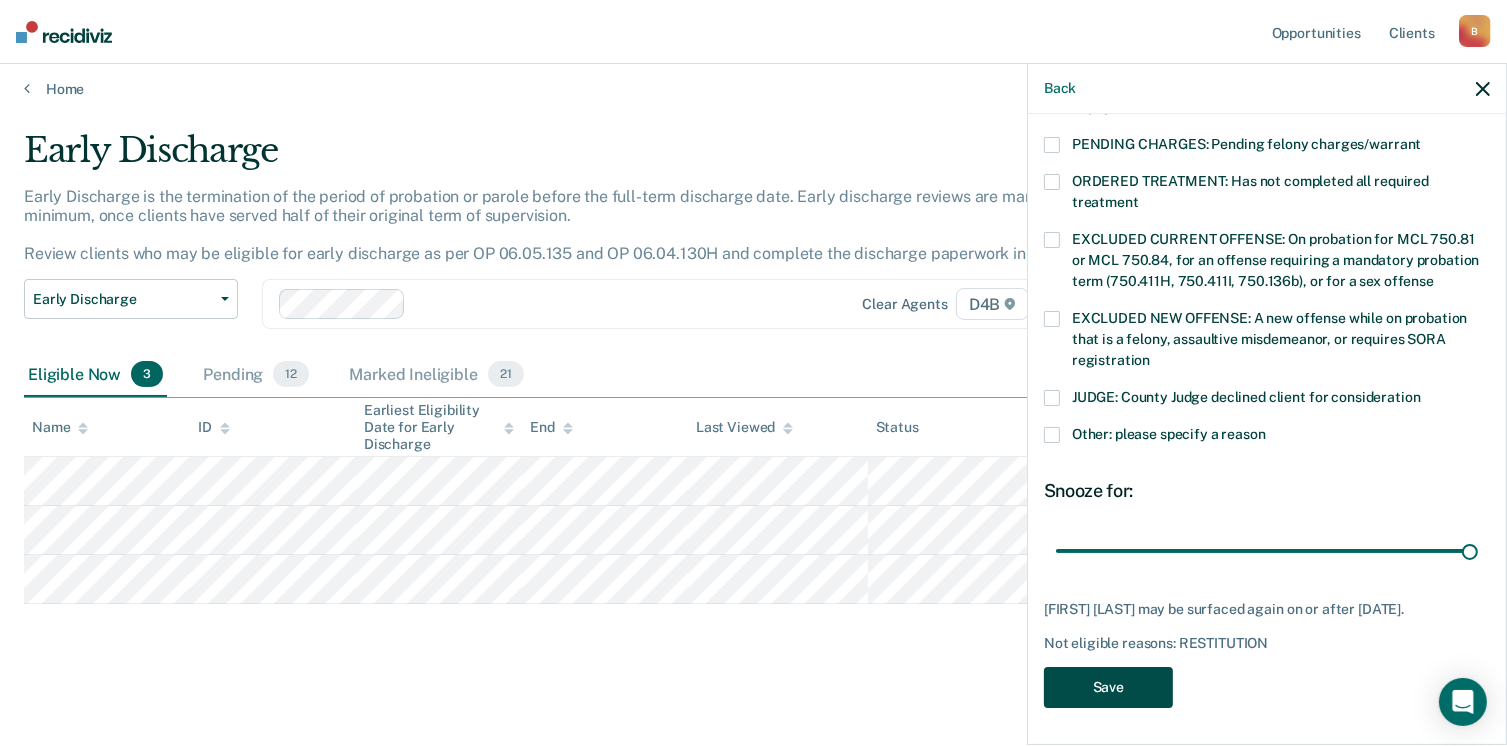 click on "Save" at bounding box center (1108, 687) 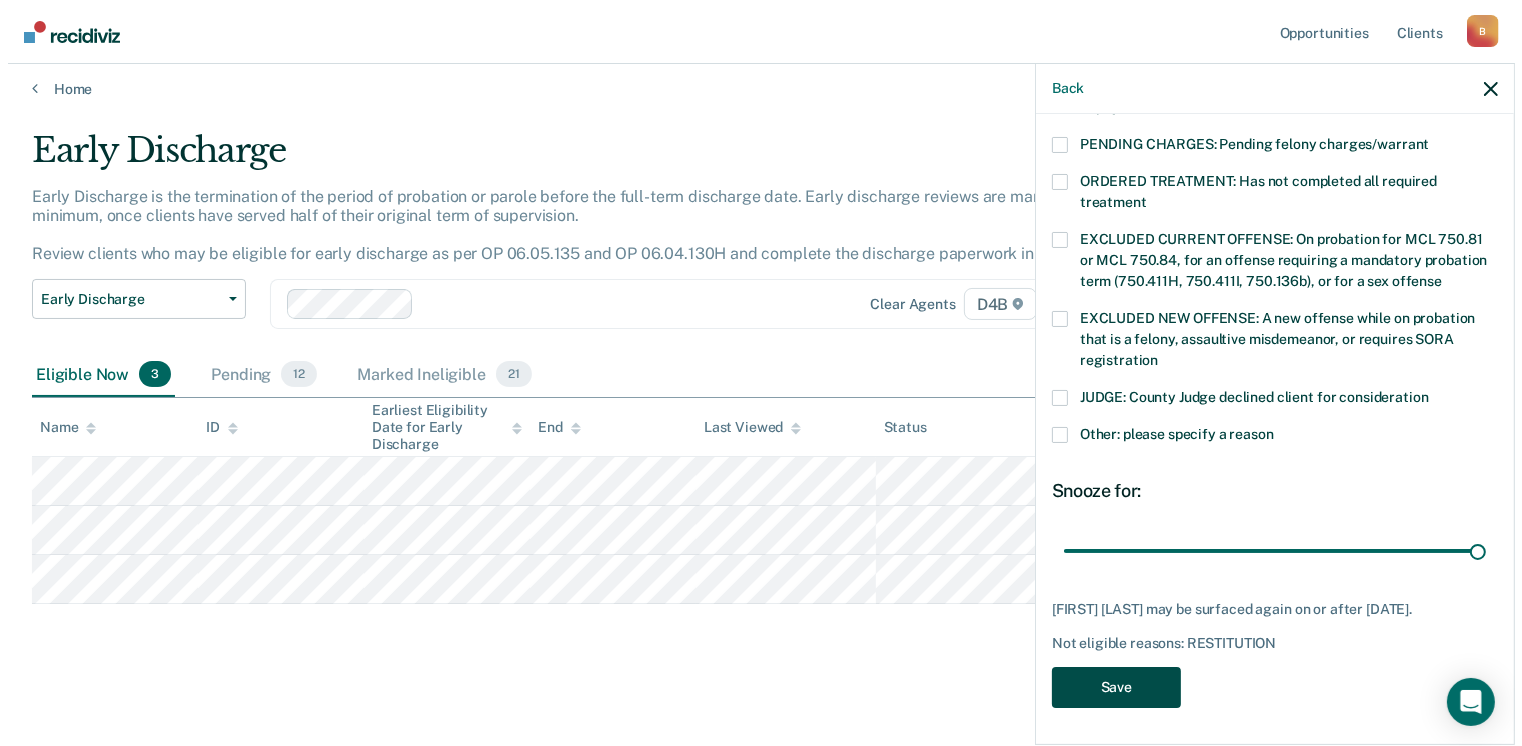 scroll, scrollTop: 0, scrollLeft: 0, axis: both 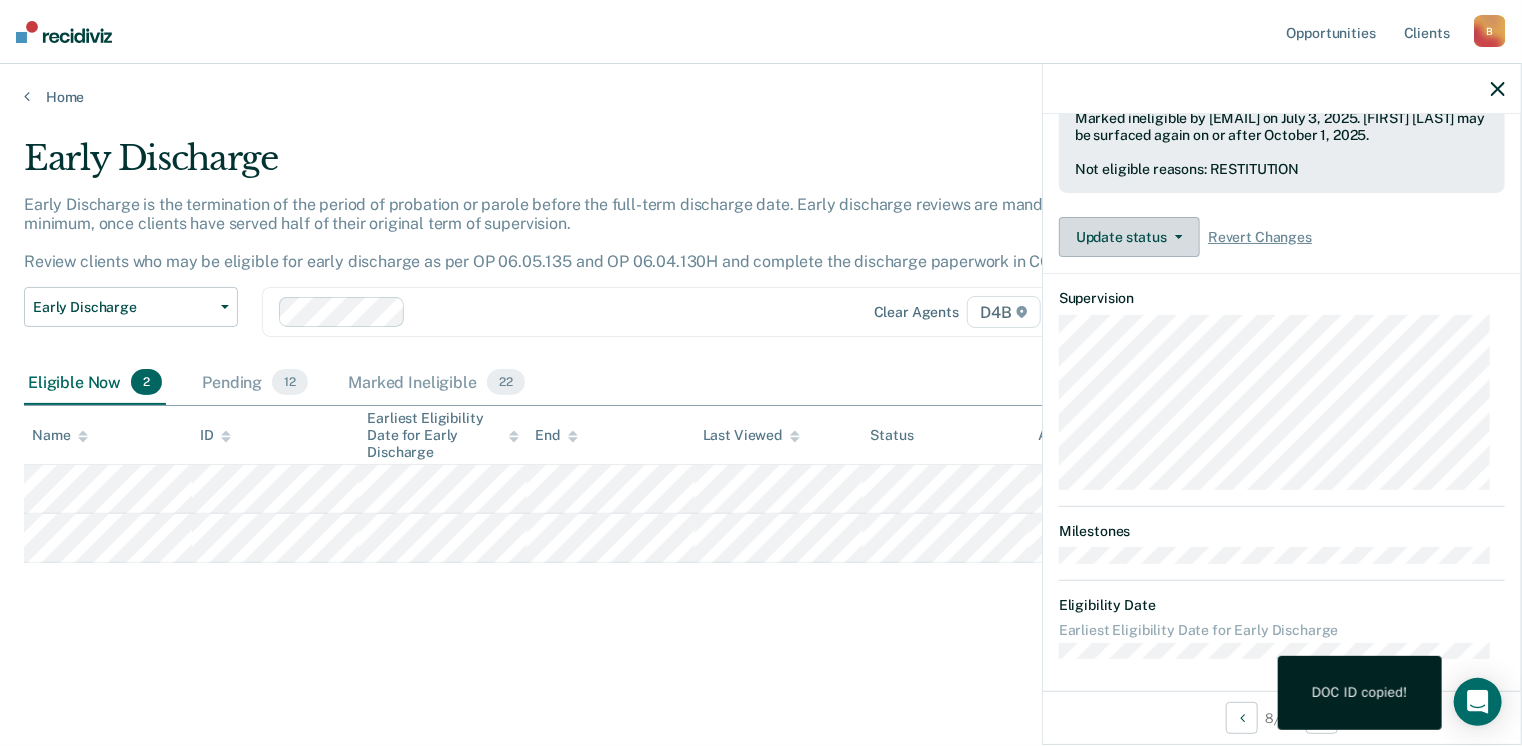 click on "Update status" at bounding box center [1129, 237] 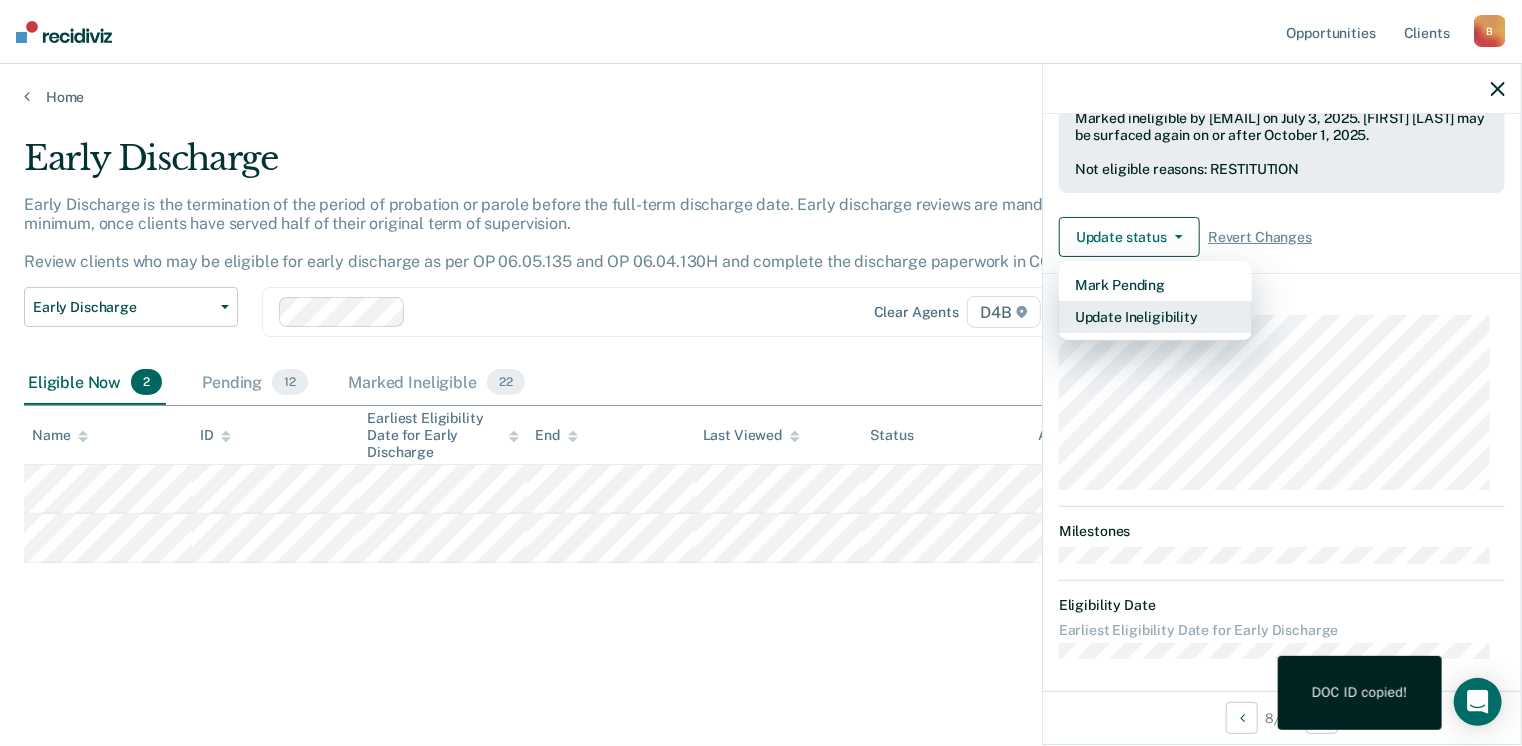 click on "Update Ineligibility" at bounding box center (1155, 317) 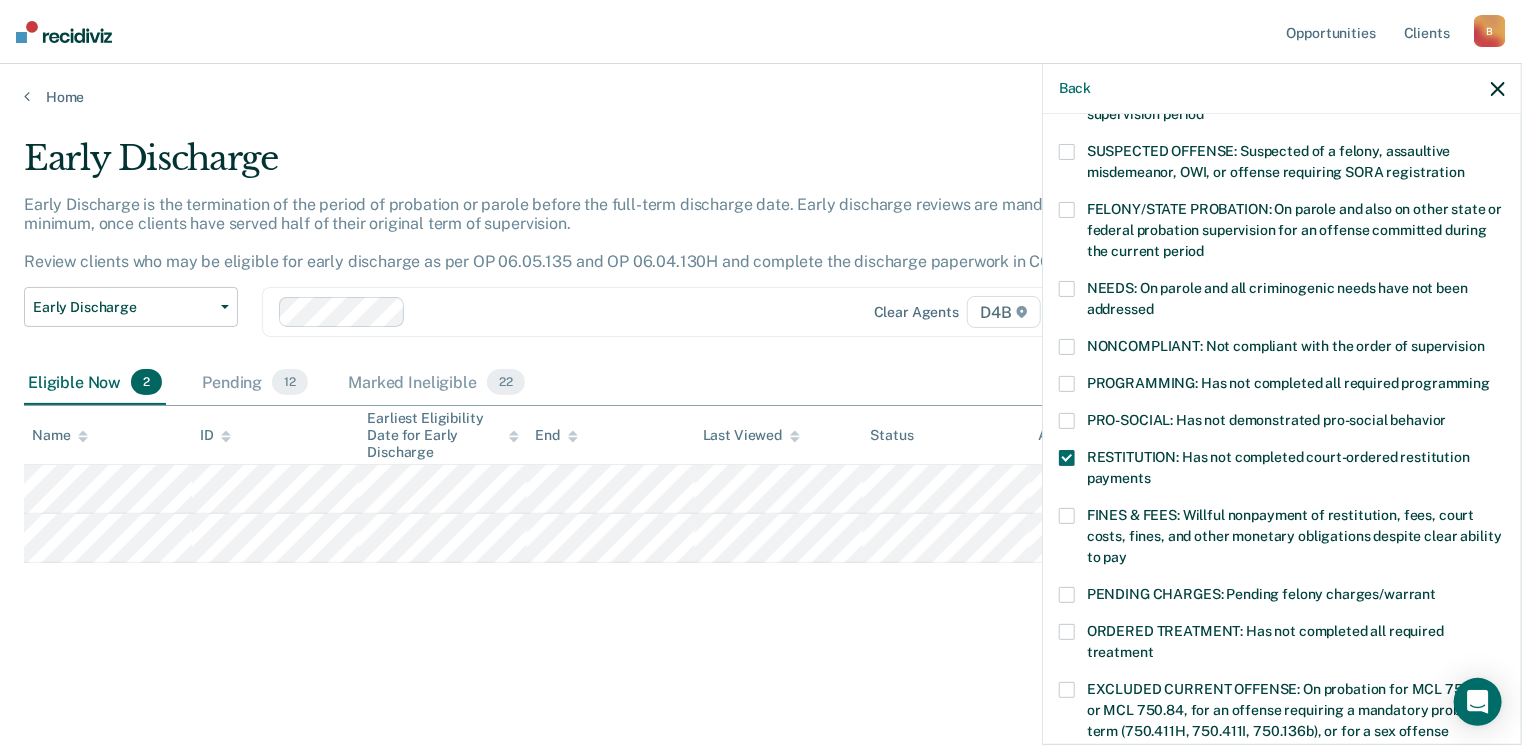 scroll, scrollTop: 0, scrollLeft: 0, axis: both 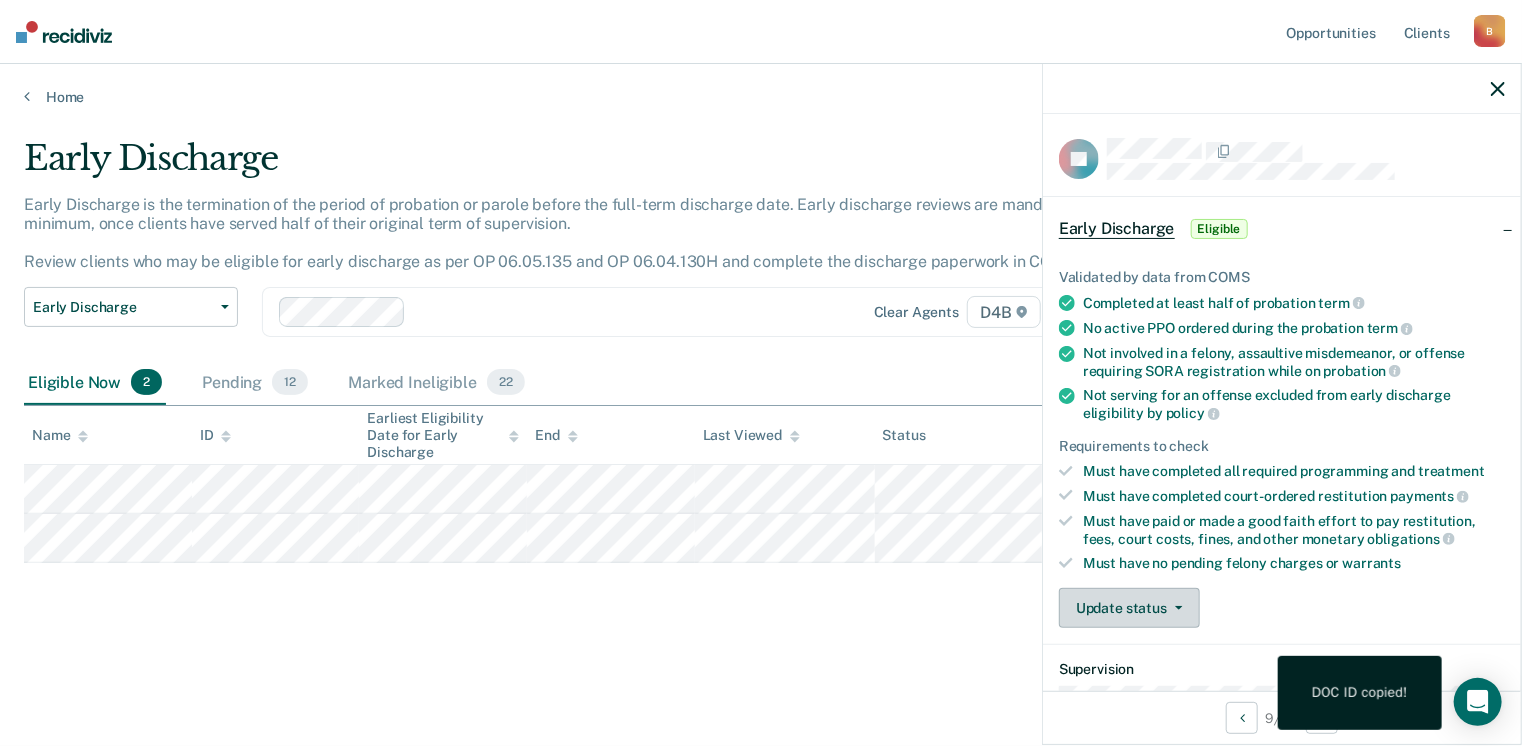 click on "Update status" at bounding box center [1129, 608] 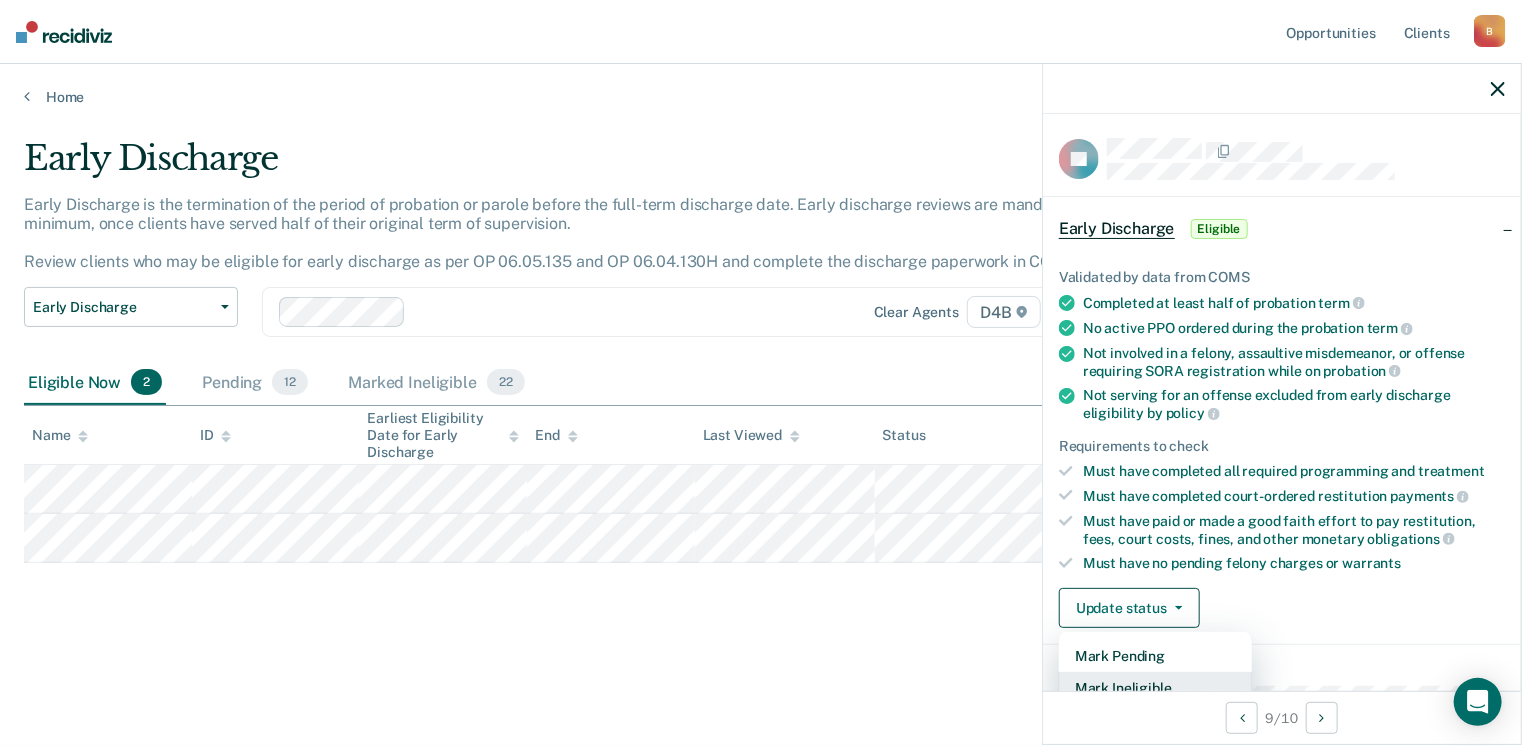 scroll, scrollTop: 5, scrollLeft: 0, axis: vertical 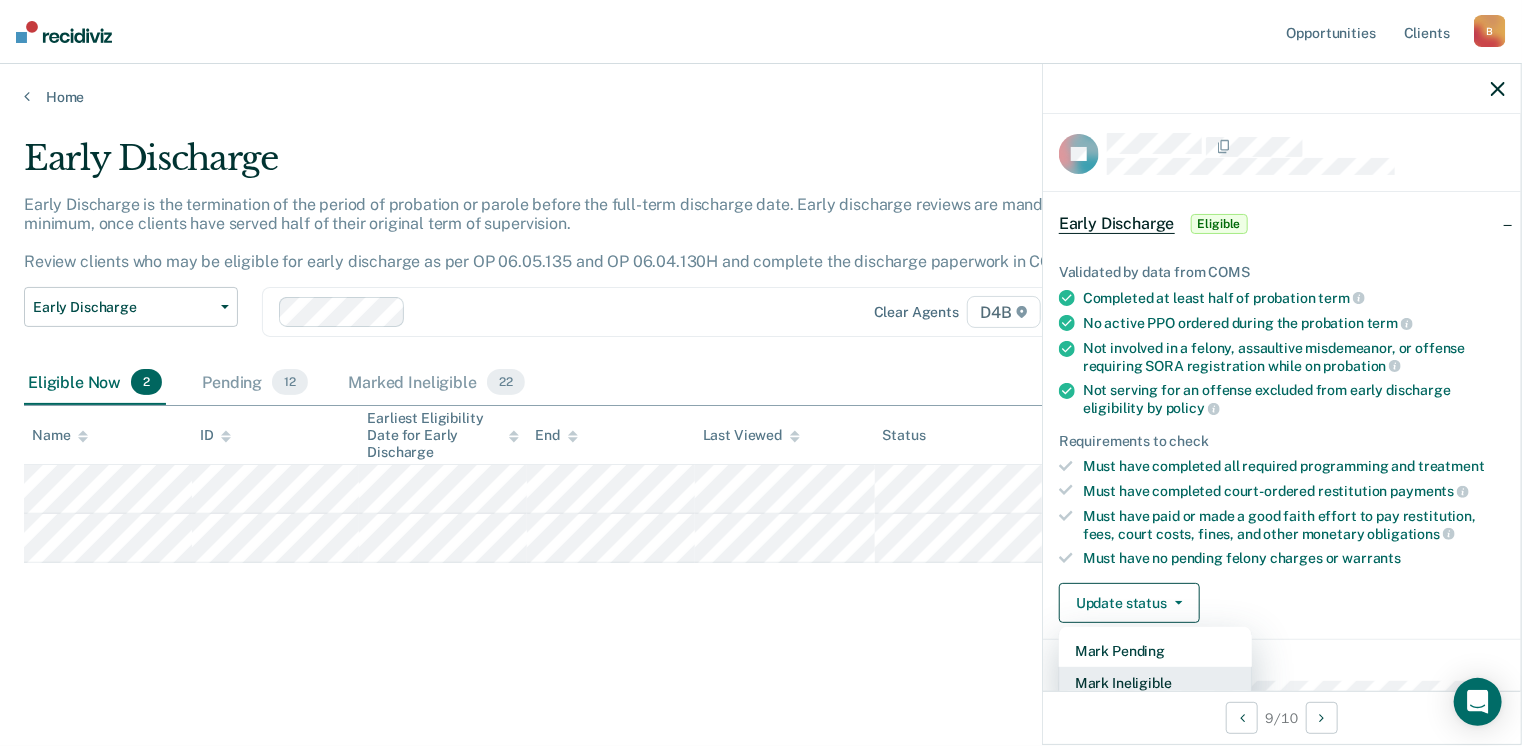 click on "Mark Ineligible" at bounding box center (1155, 683) 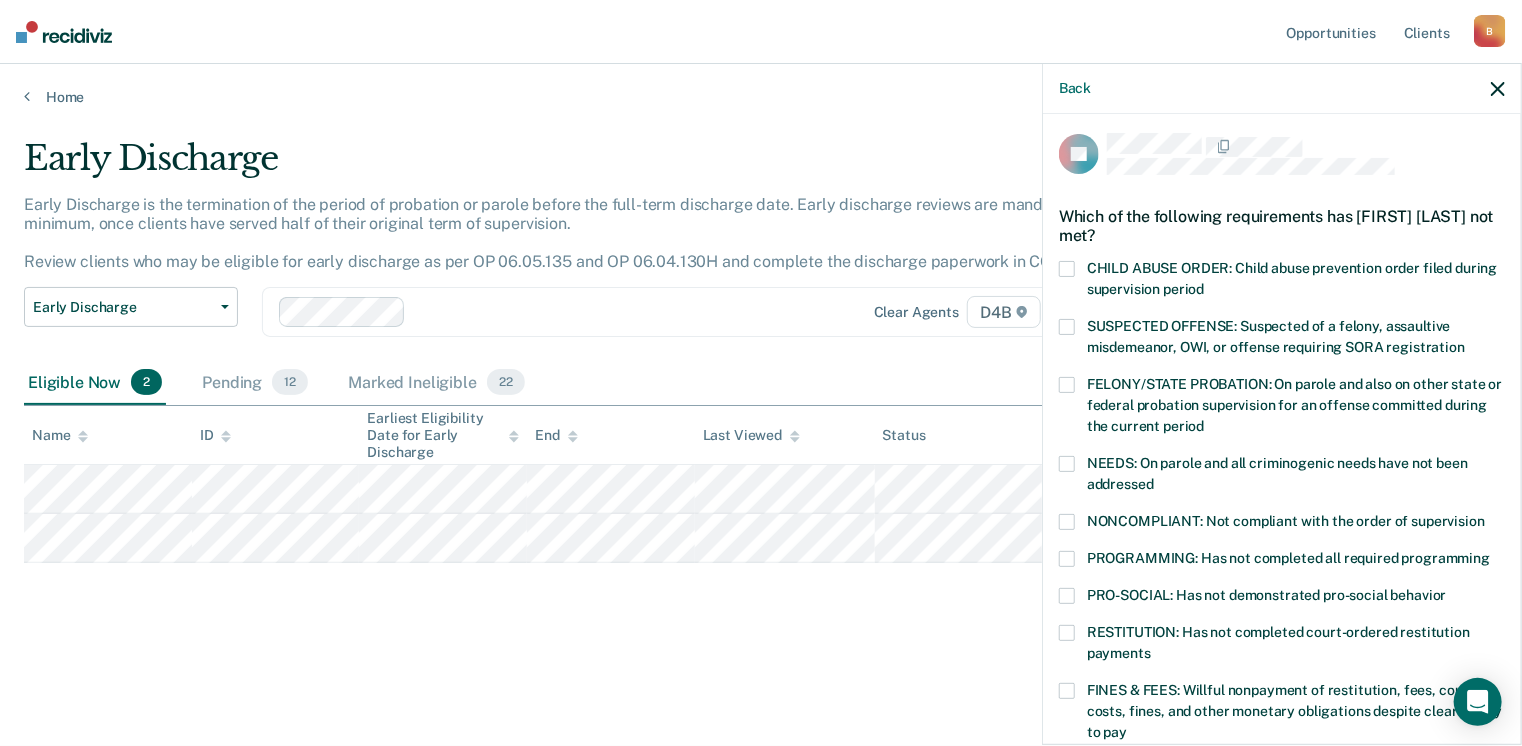 click on "PROGRAMMING: Has not completed all required programming" at bounding box center (1282, 561) 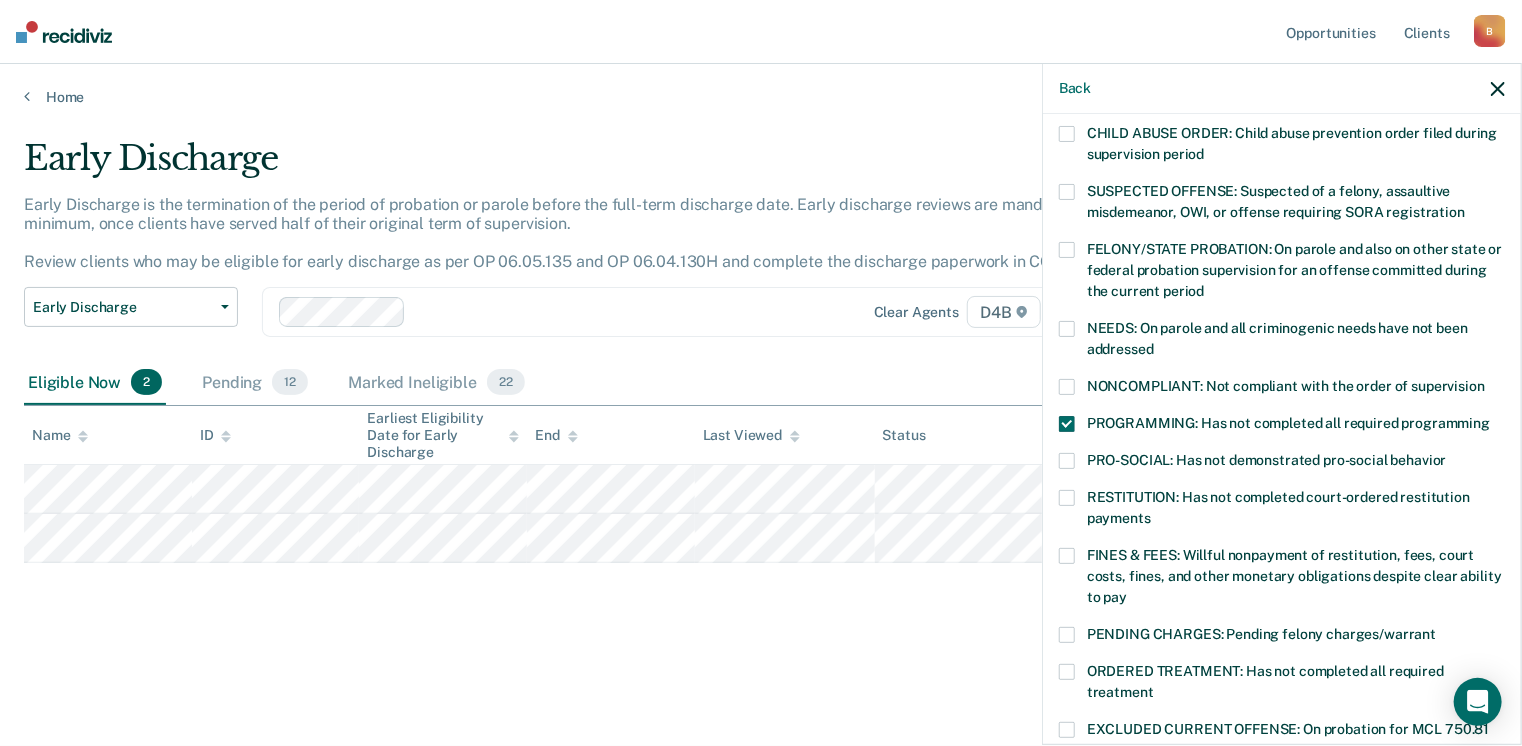 scroll, scrollTop: 505, scrollLeft: 0, axis: vertical 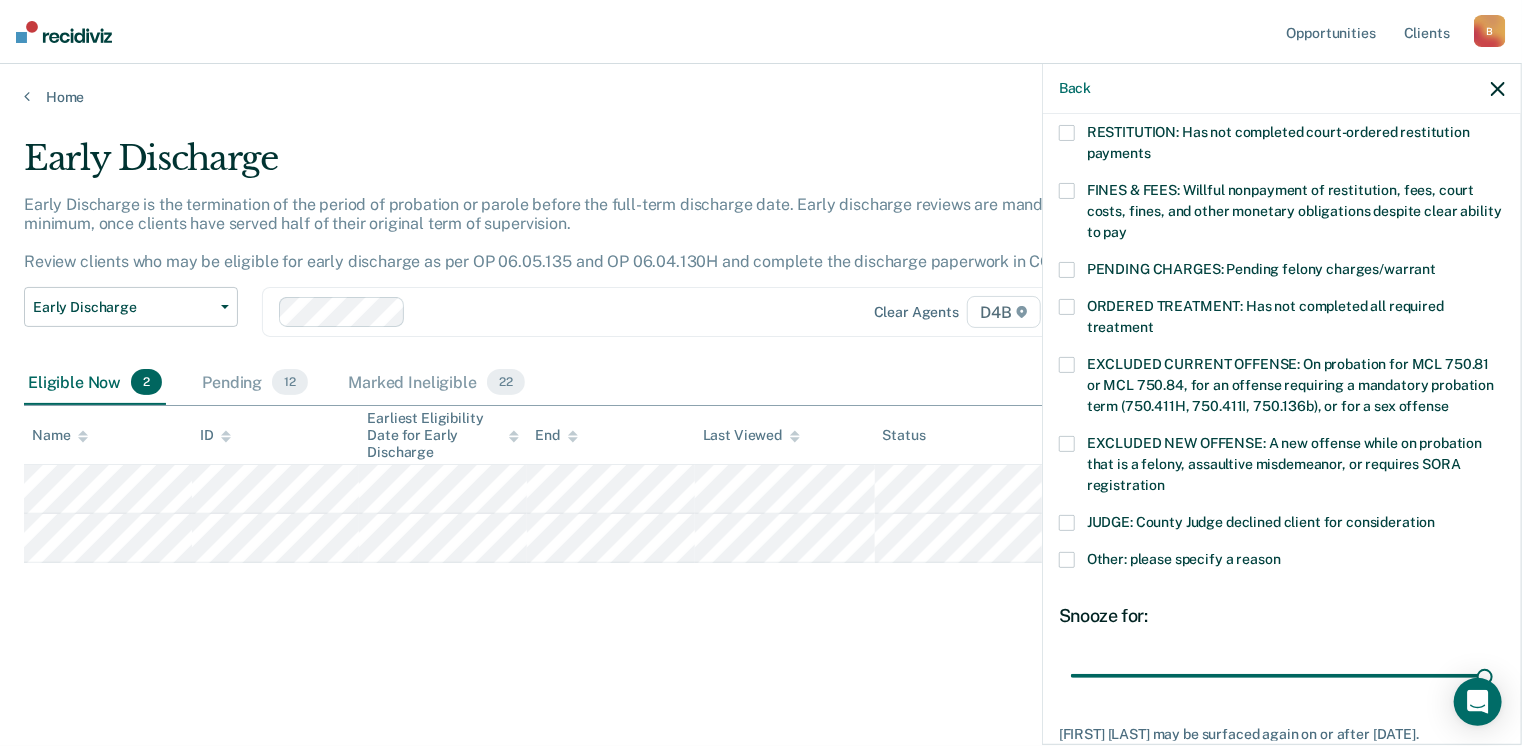 drag, startPoint x: 1211, startPoint y: 680, endPoint x: 1172, endPoint y: 601, distance: 88.10221 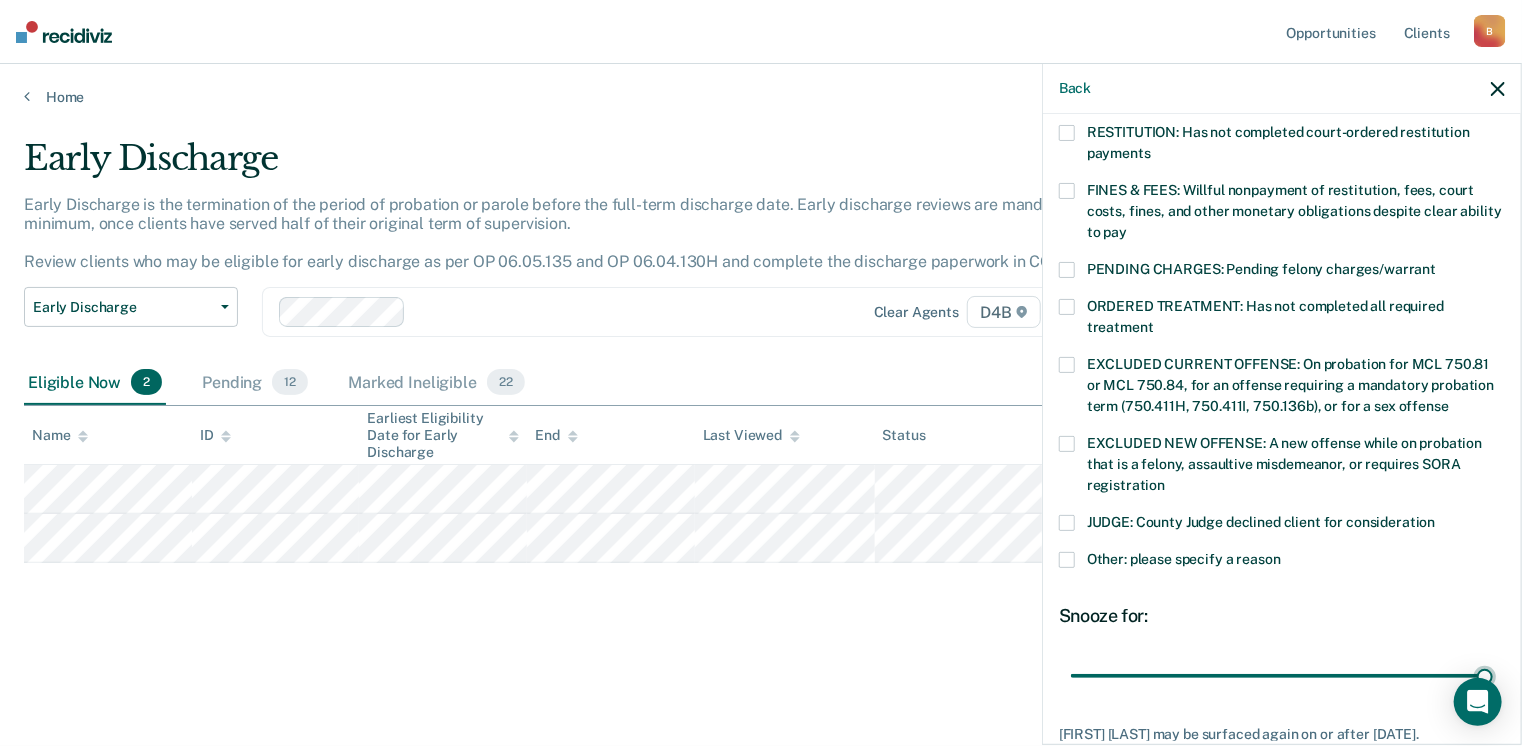type on "90" 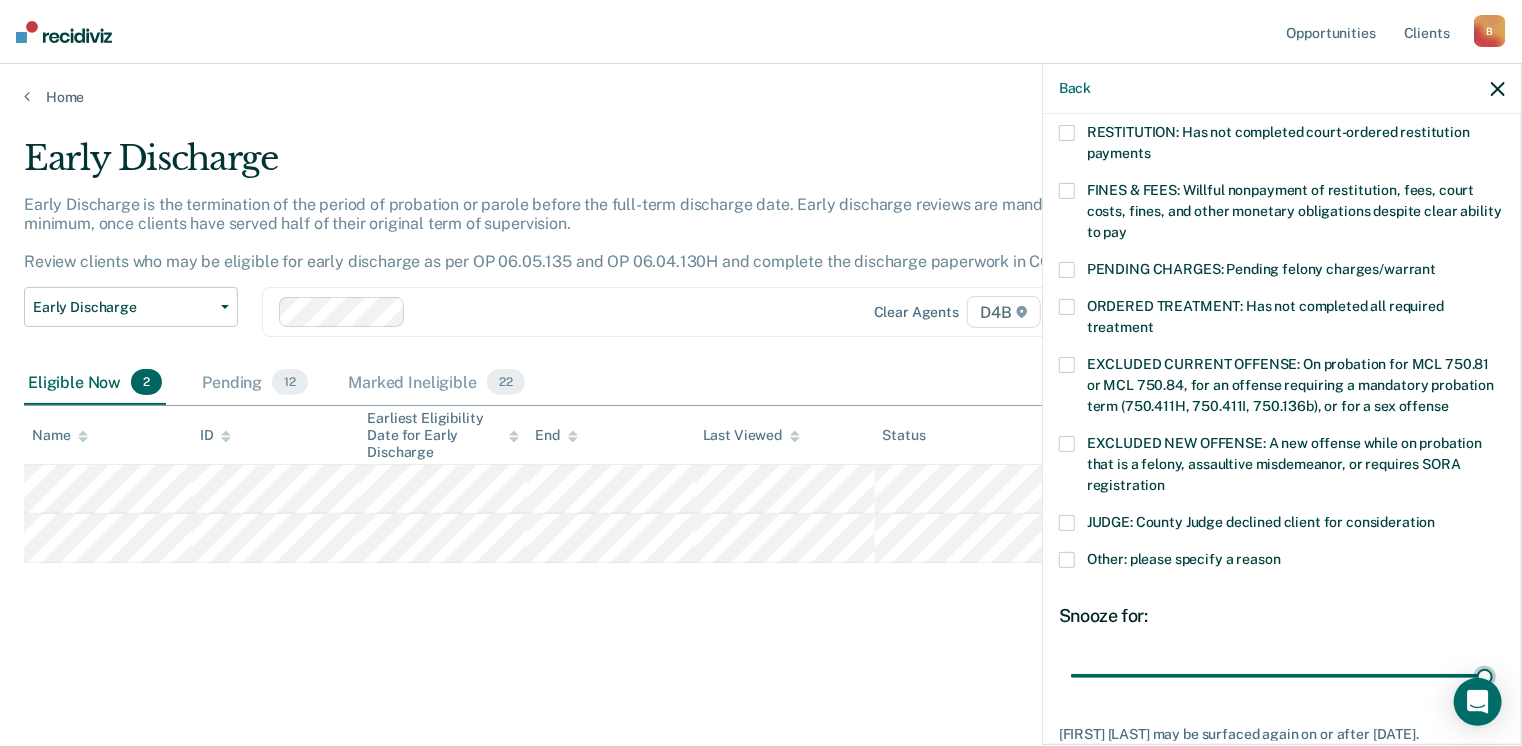 click at bounding box center [1282, 676] 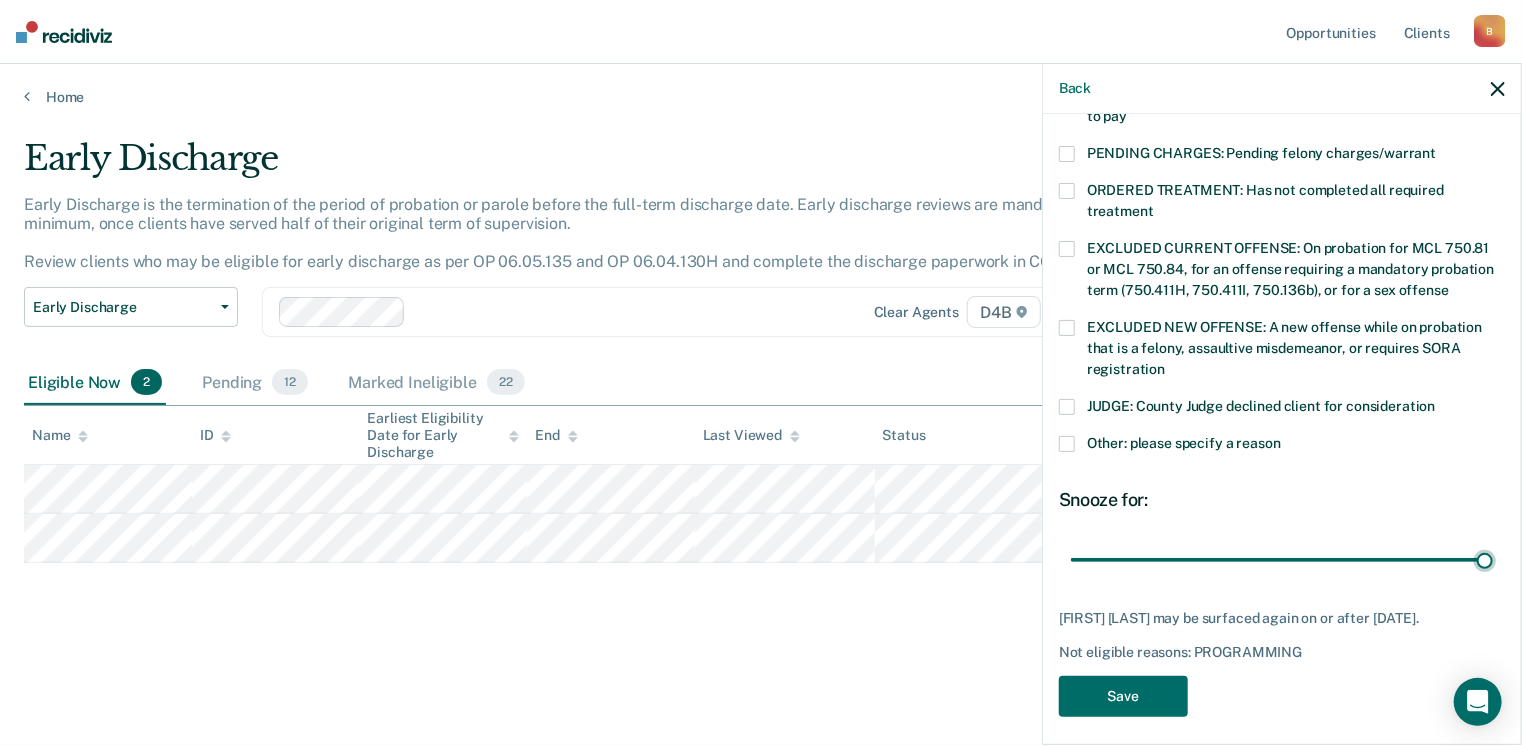 scroll, scrollTop: 630, scrollLeft: 0, axis: vertical 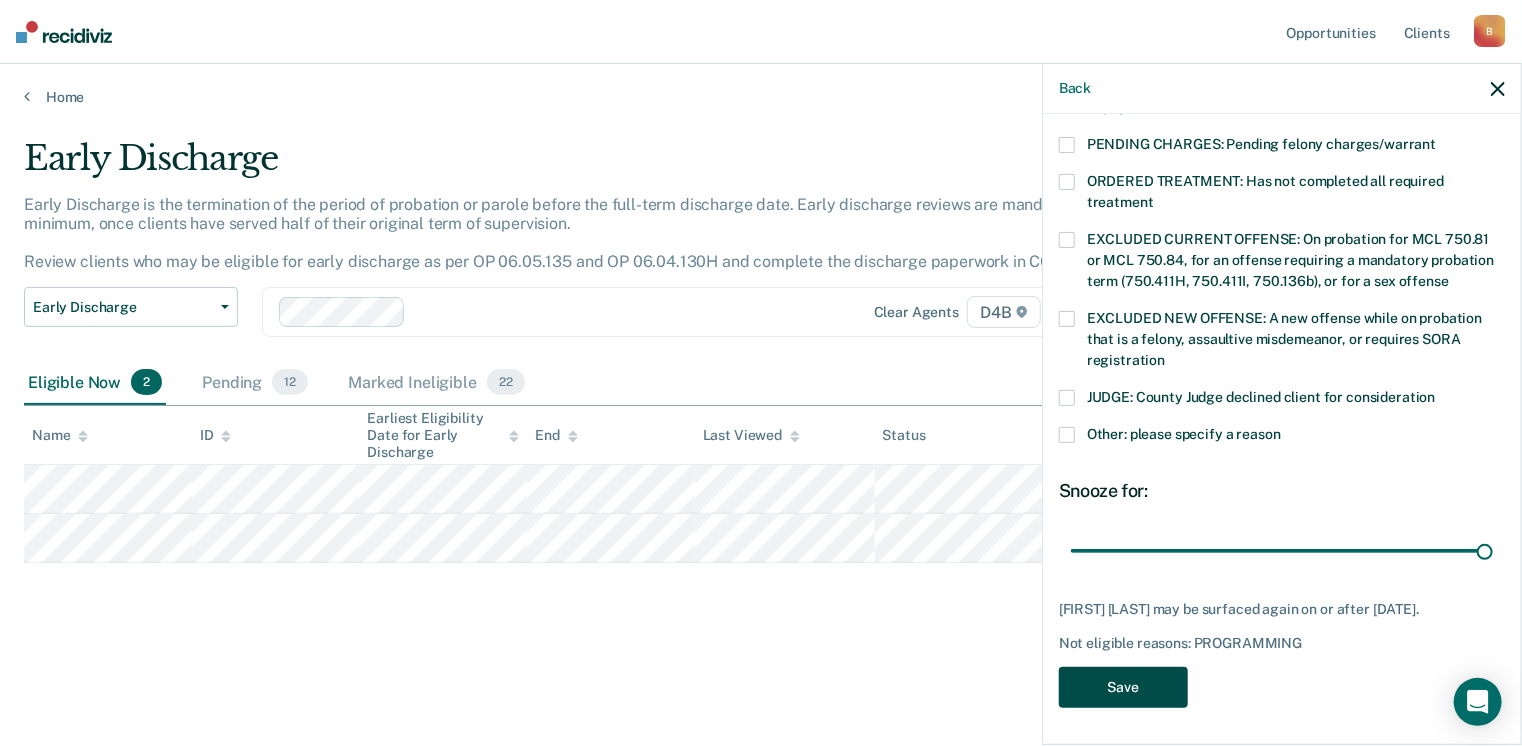 click on "Save" at bounding box center [1123, 687] 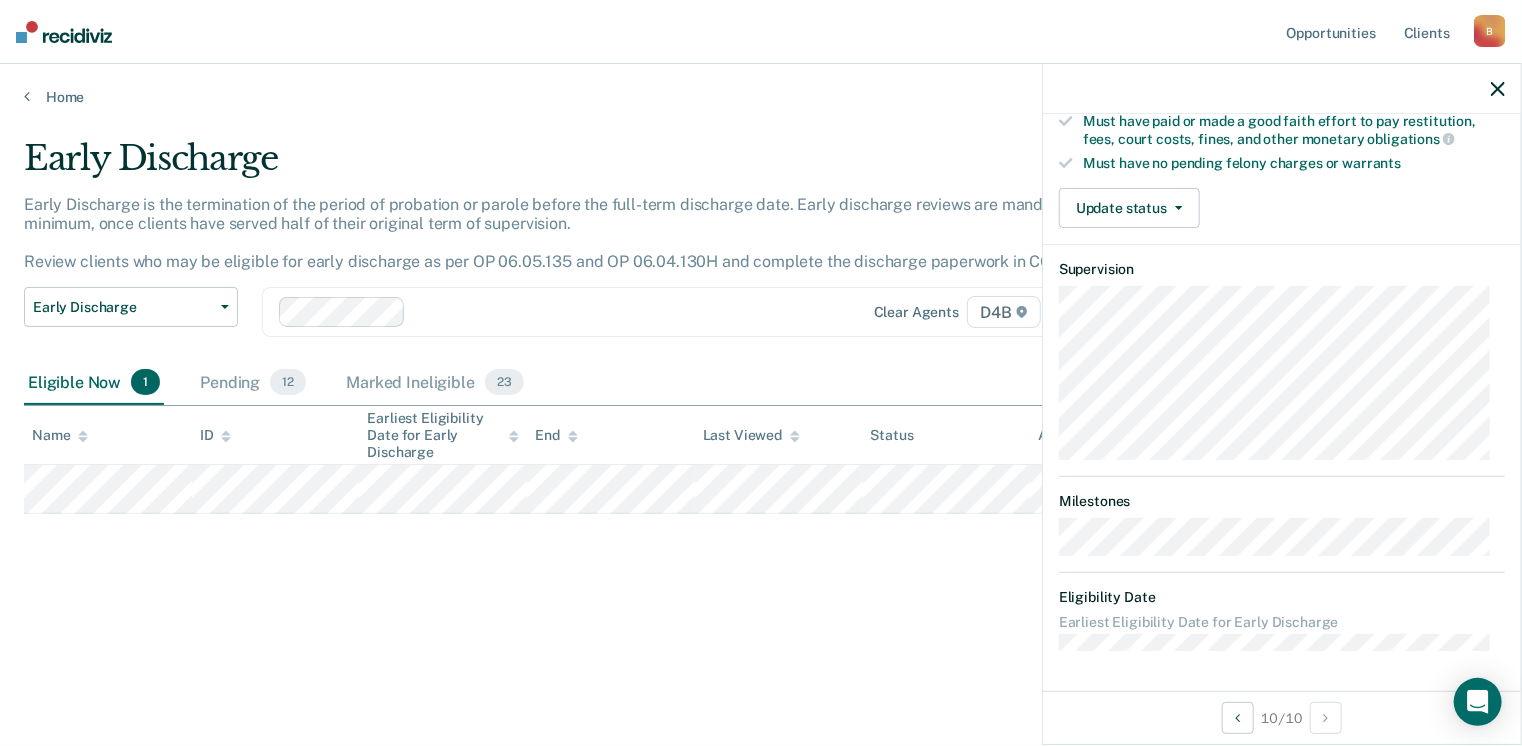 scroll, scrollTop: 371, scrollLeft: 0, axis: vertical 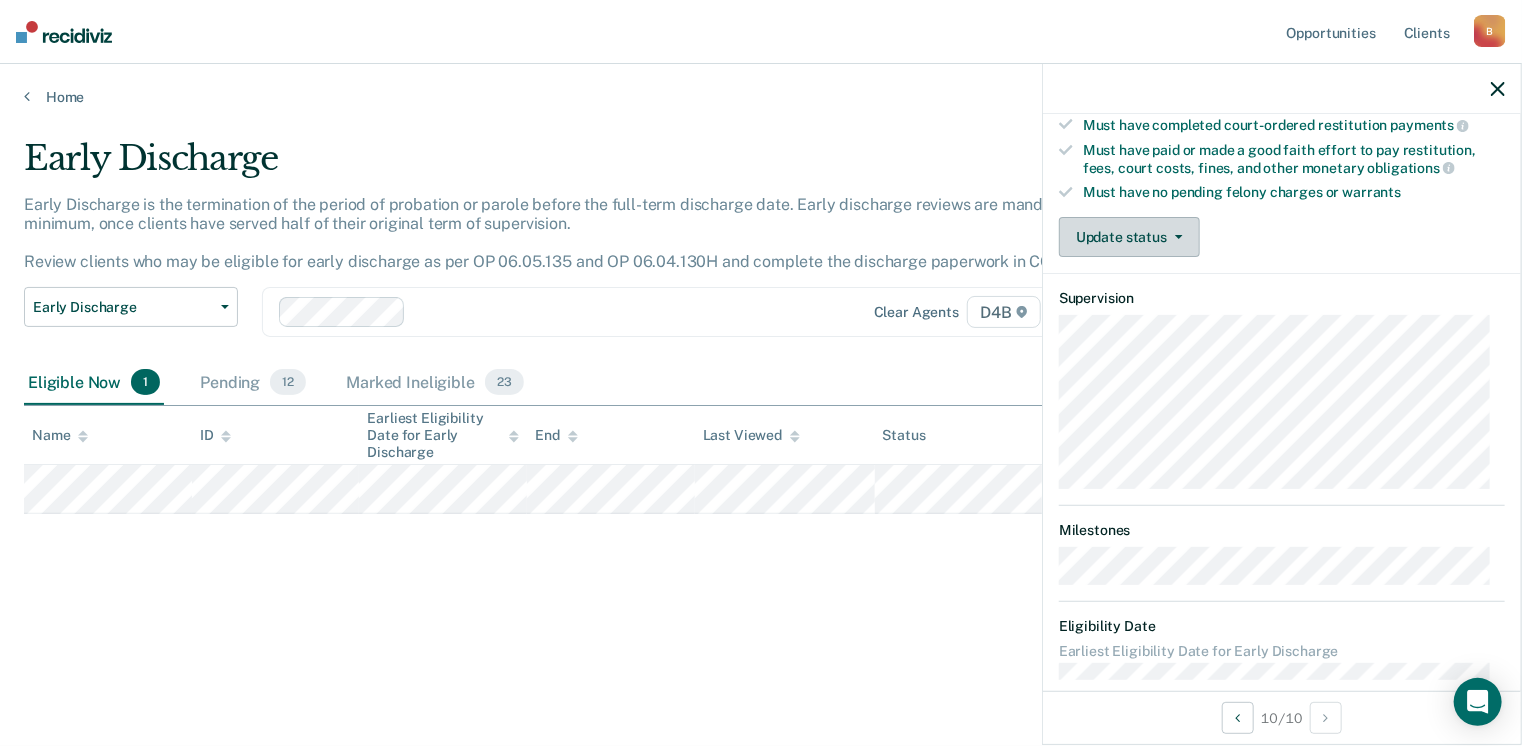 click on "Update status" at bounding box center (1129, 237) 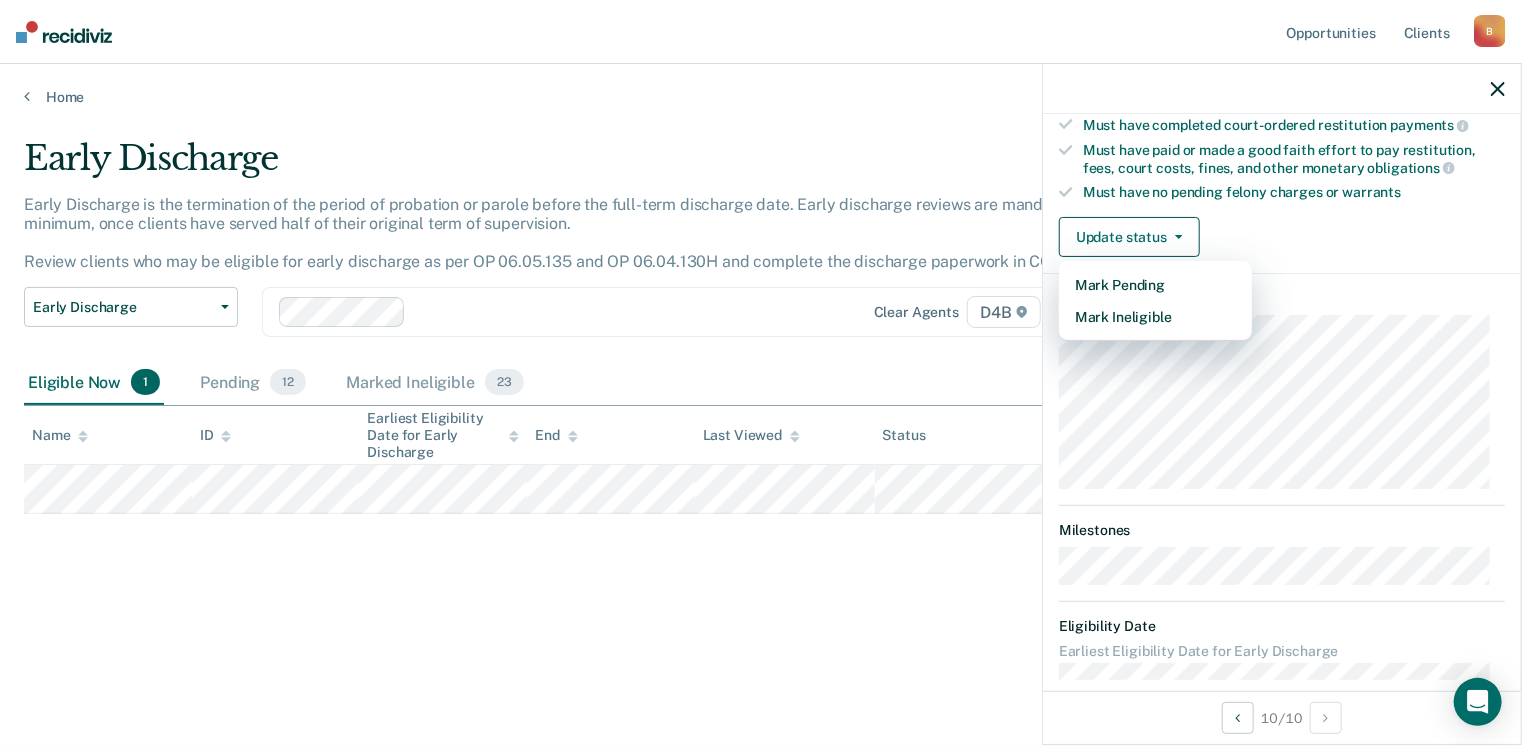 click on "BG Early Discharge Eligible Validated by data from COMS Completed at least half of probation term Not serving for an offense excluded from early discharge eligibility by policy Requirements to check Must have completed all required programming and treatment Must have completed court-ordered restitution payments Must have paid or made a good faith effort to pay restitution, fees, court costs, fines, and other monetary obligations Must have no pending felony charges or warrants Update status Mark Pending Mark Ineligible Supervision Milestones Eligibility Date Earliest Eligibility Date for Early Discharge" at bounding box center (1282, 223) 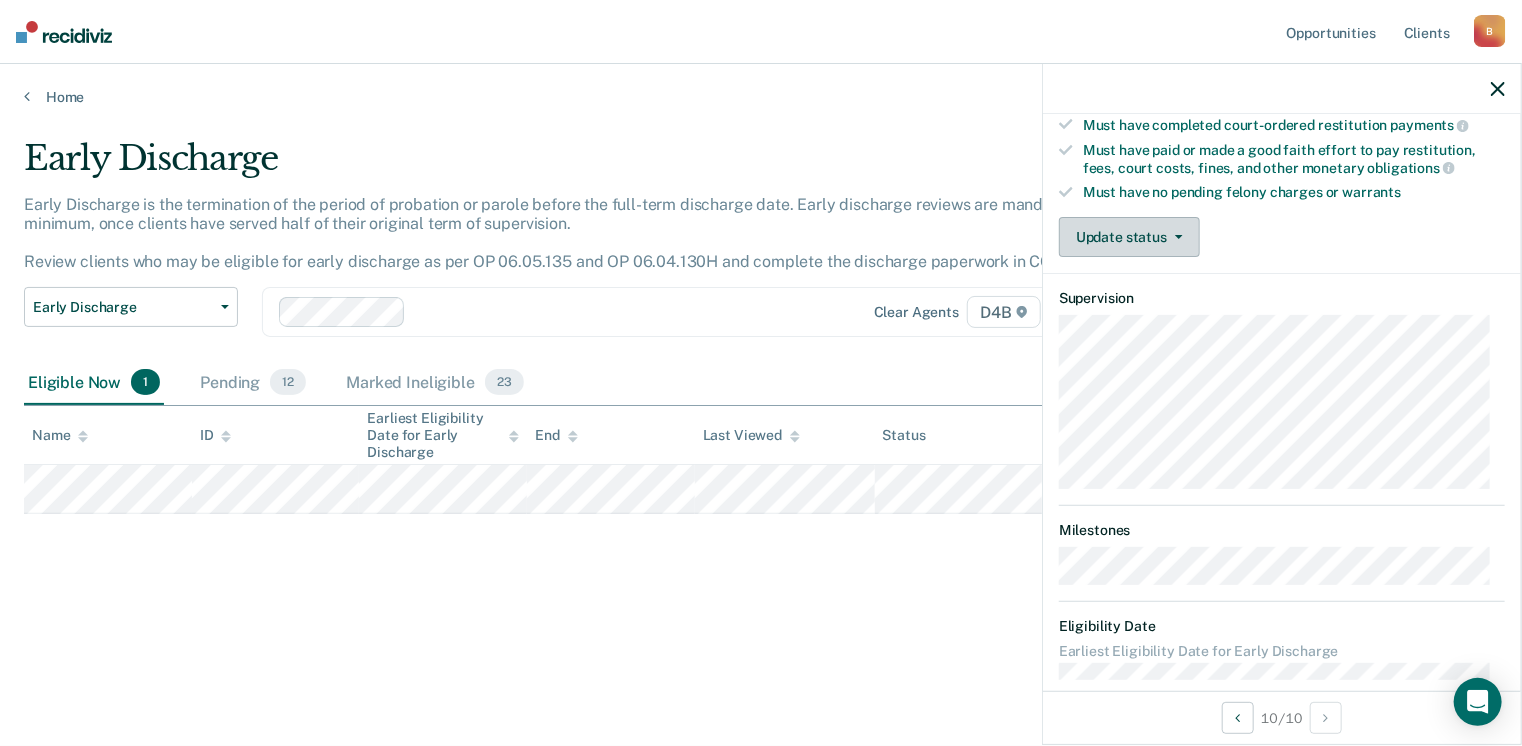 click on "Update status" at bounding box center (1129, 237) 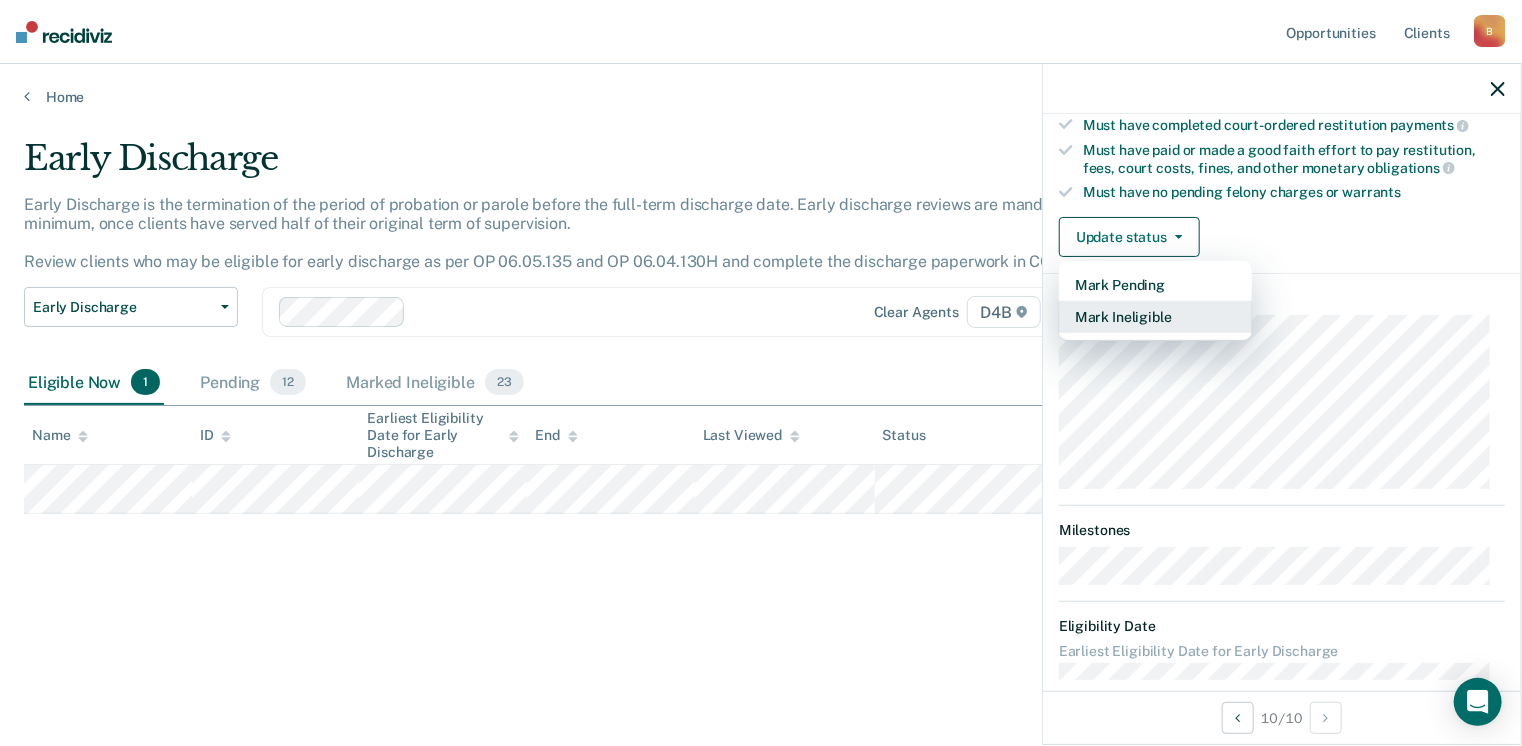 click on "Mark Ineligible" at bounding box center [1155, 317] 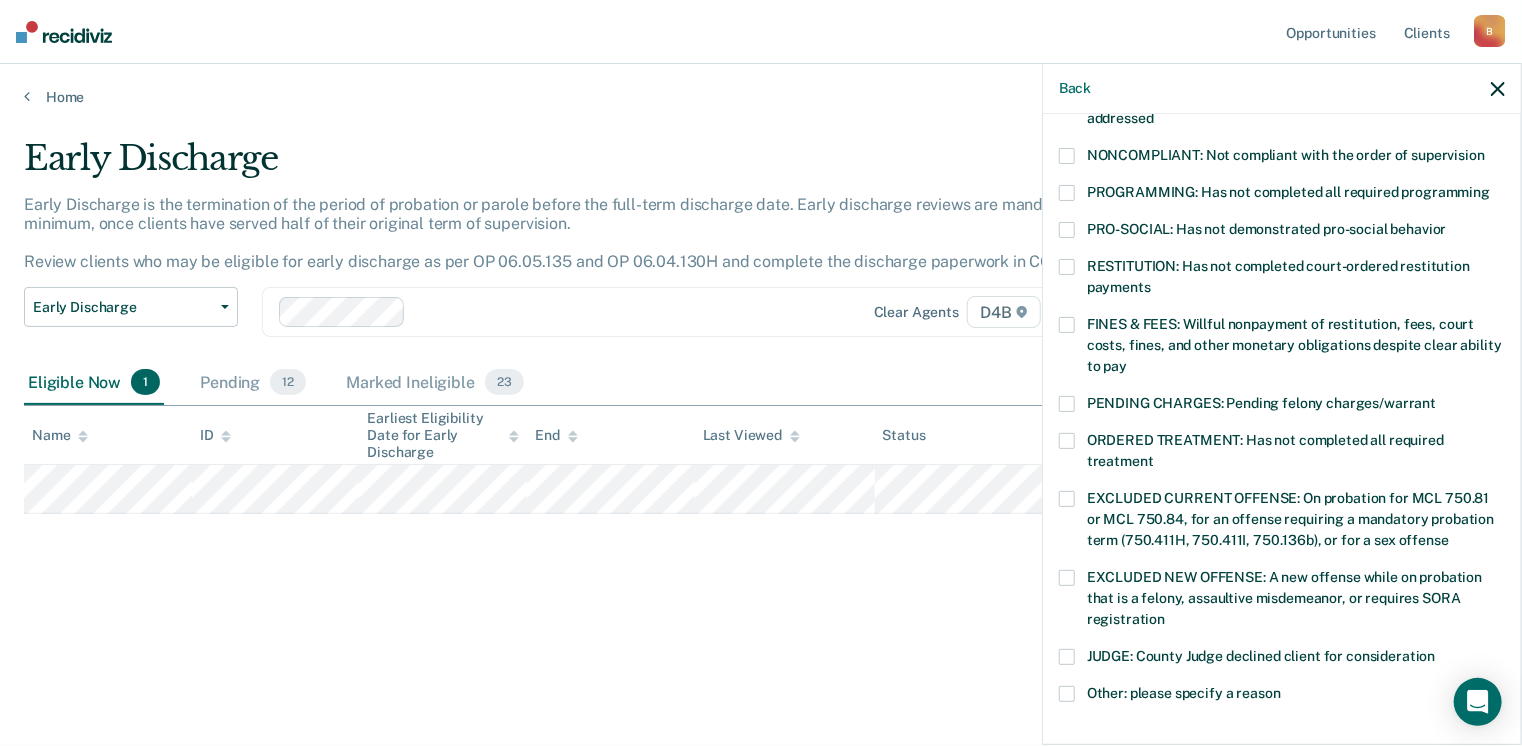 click at bounding box center [1067, 441] 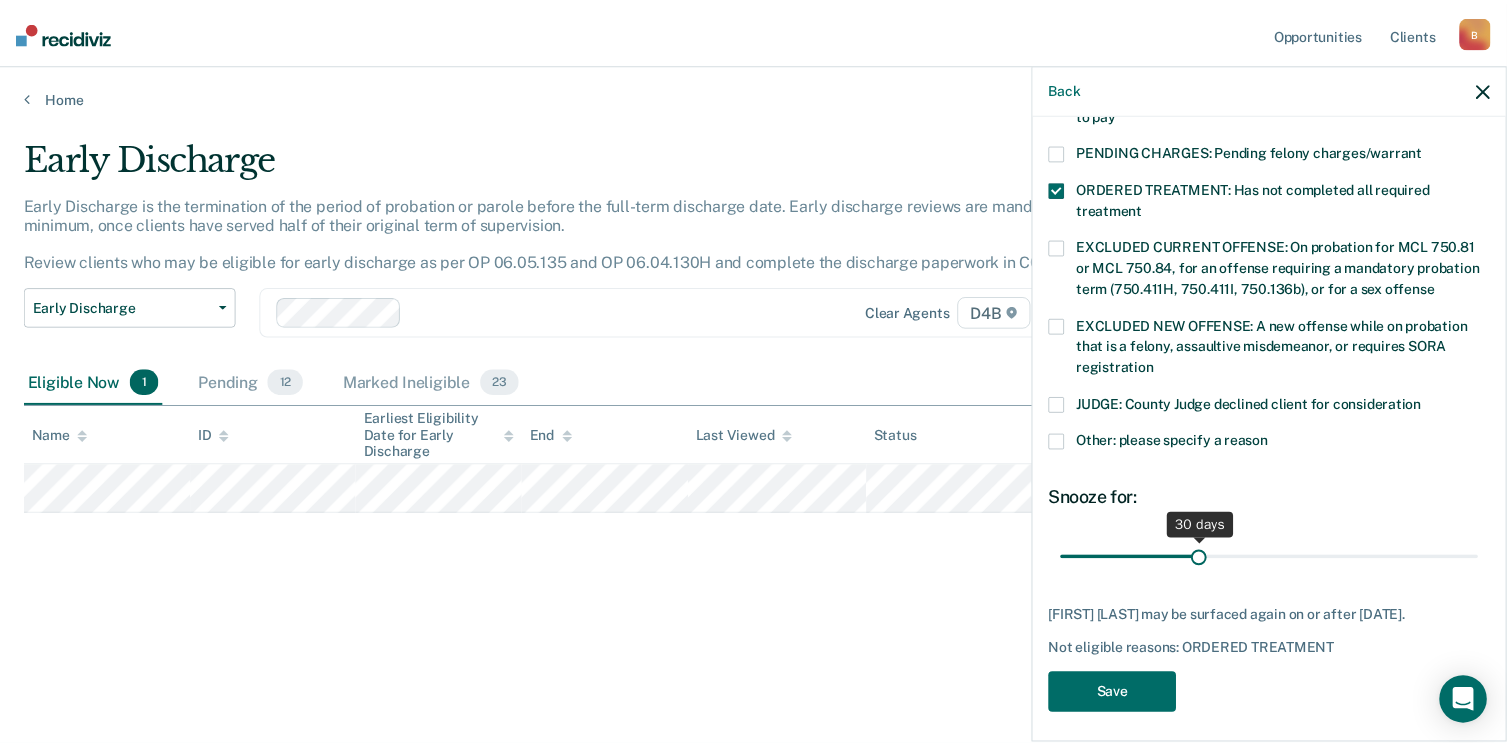 scroll, scrollTop: 630, scrollLeft: 0, axis: vertical 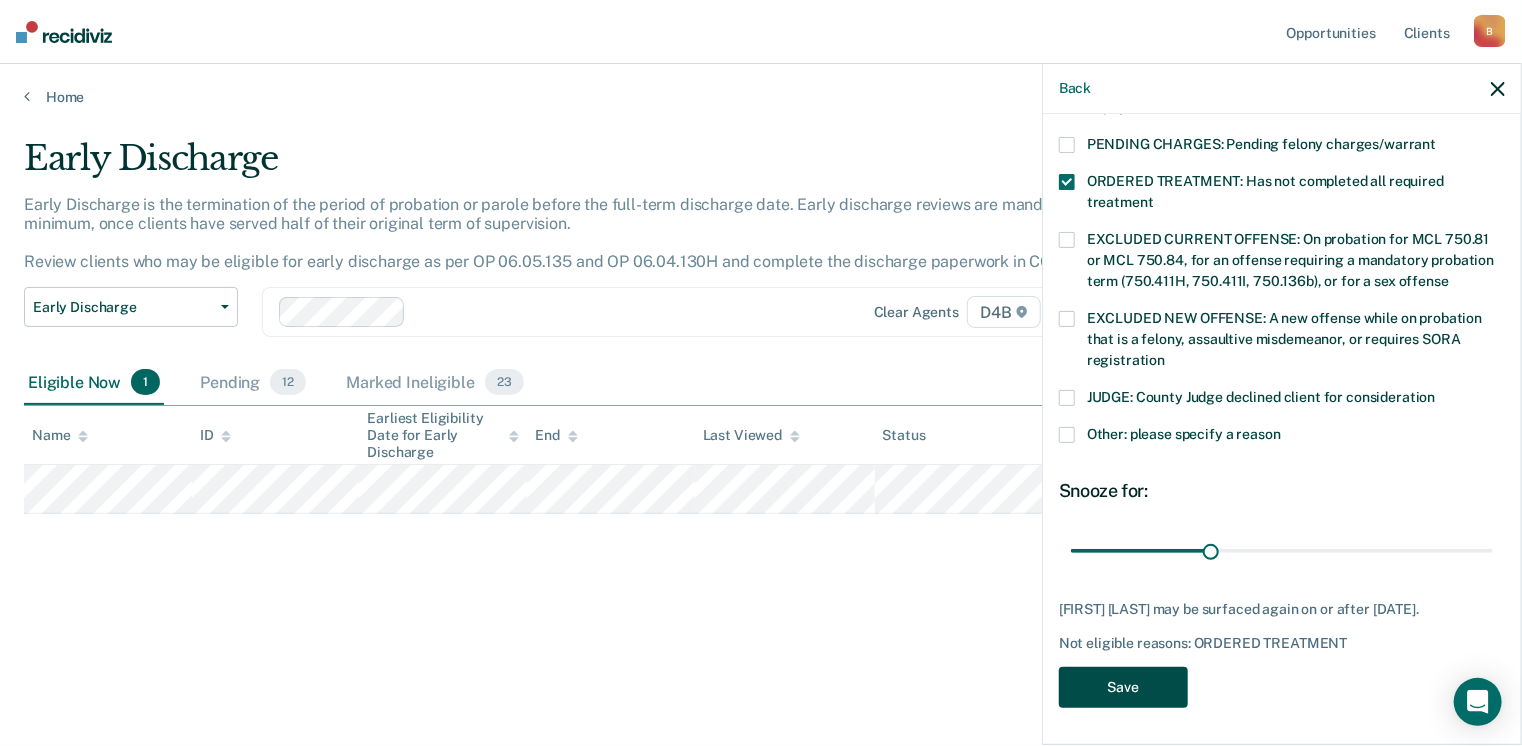 click on "Save" at bounding box center (1123, 687) 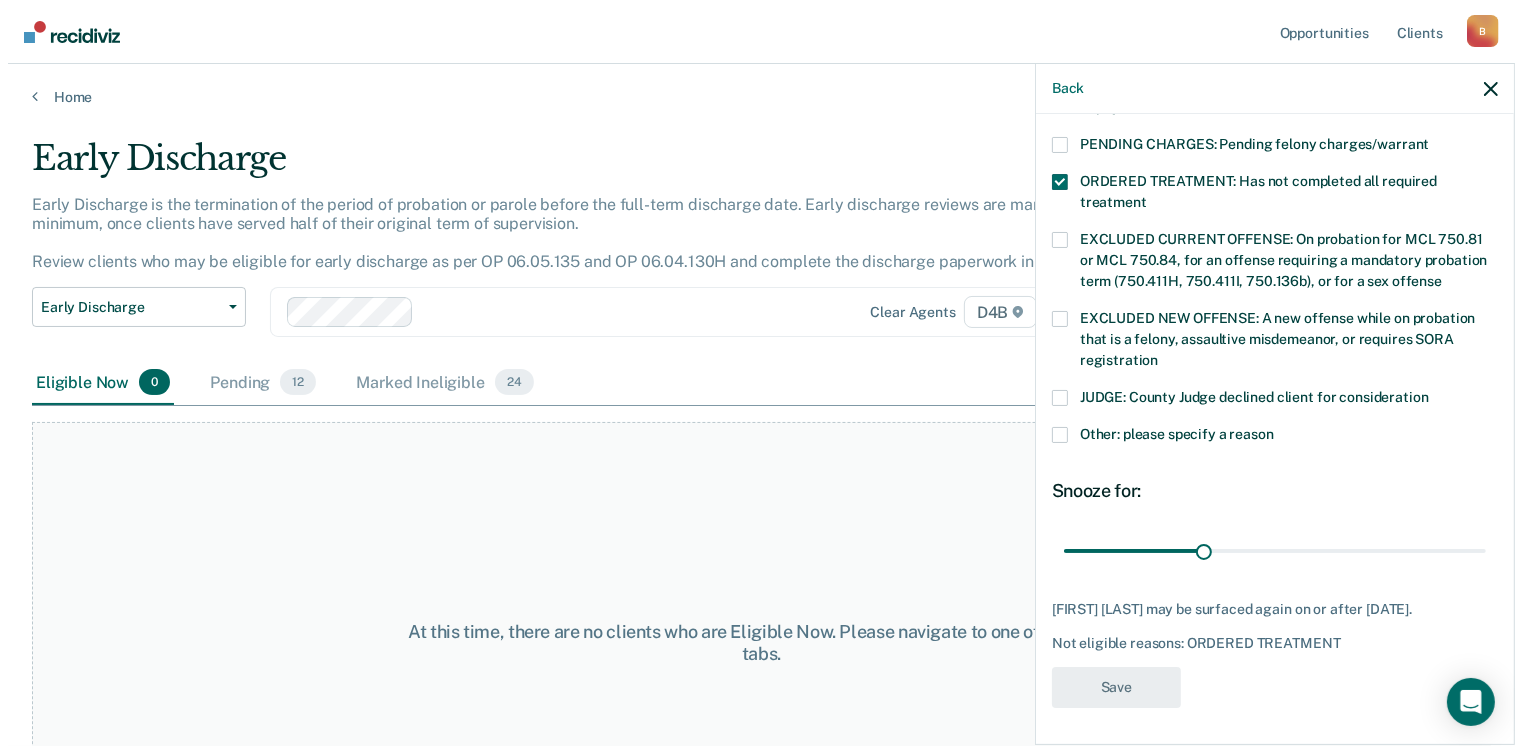 scroll, scrollTop: 540, scrollLeft: 0, axis: vertical 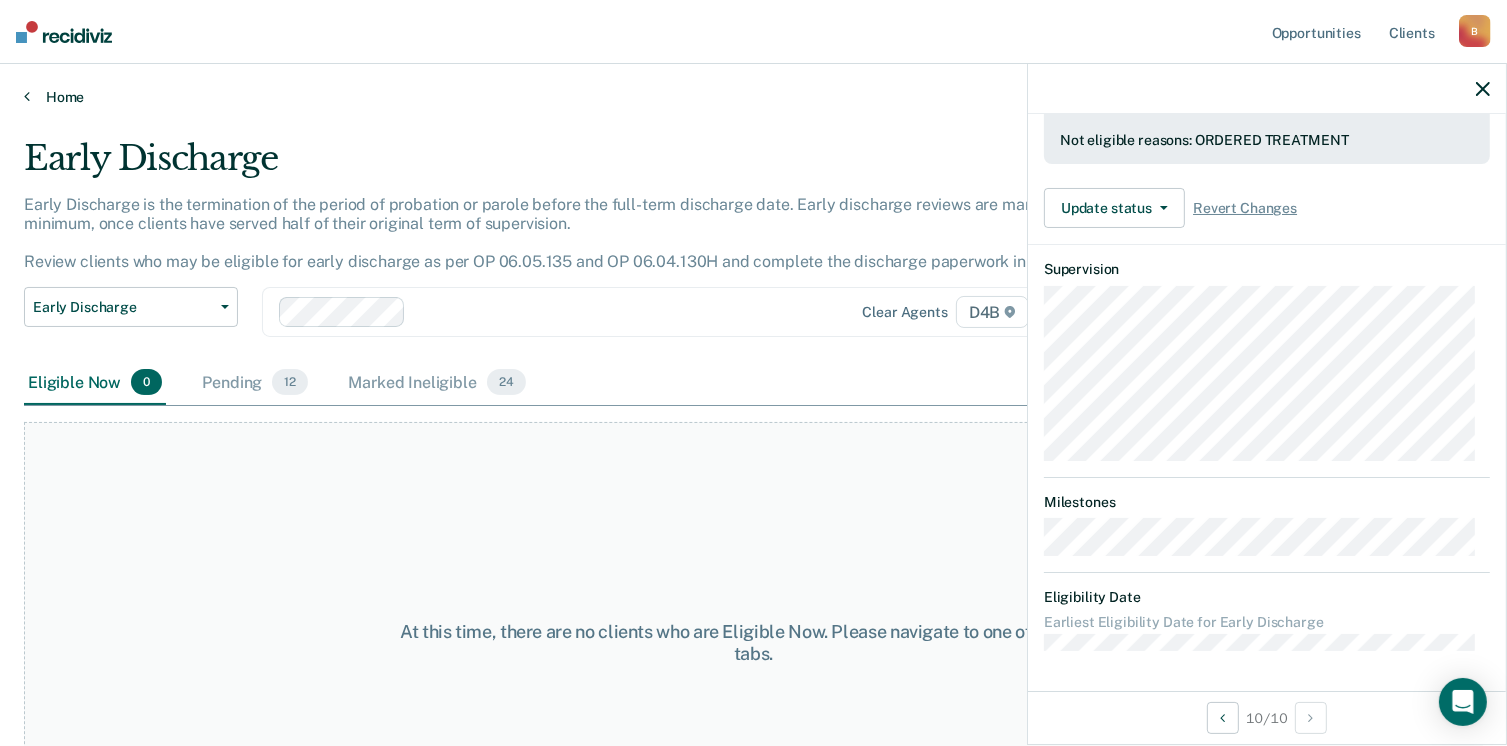 click on "Home" at bounding box center [753, 97] 